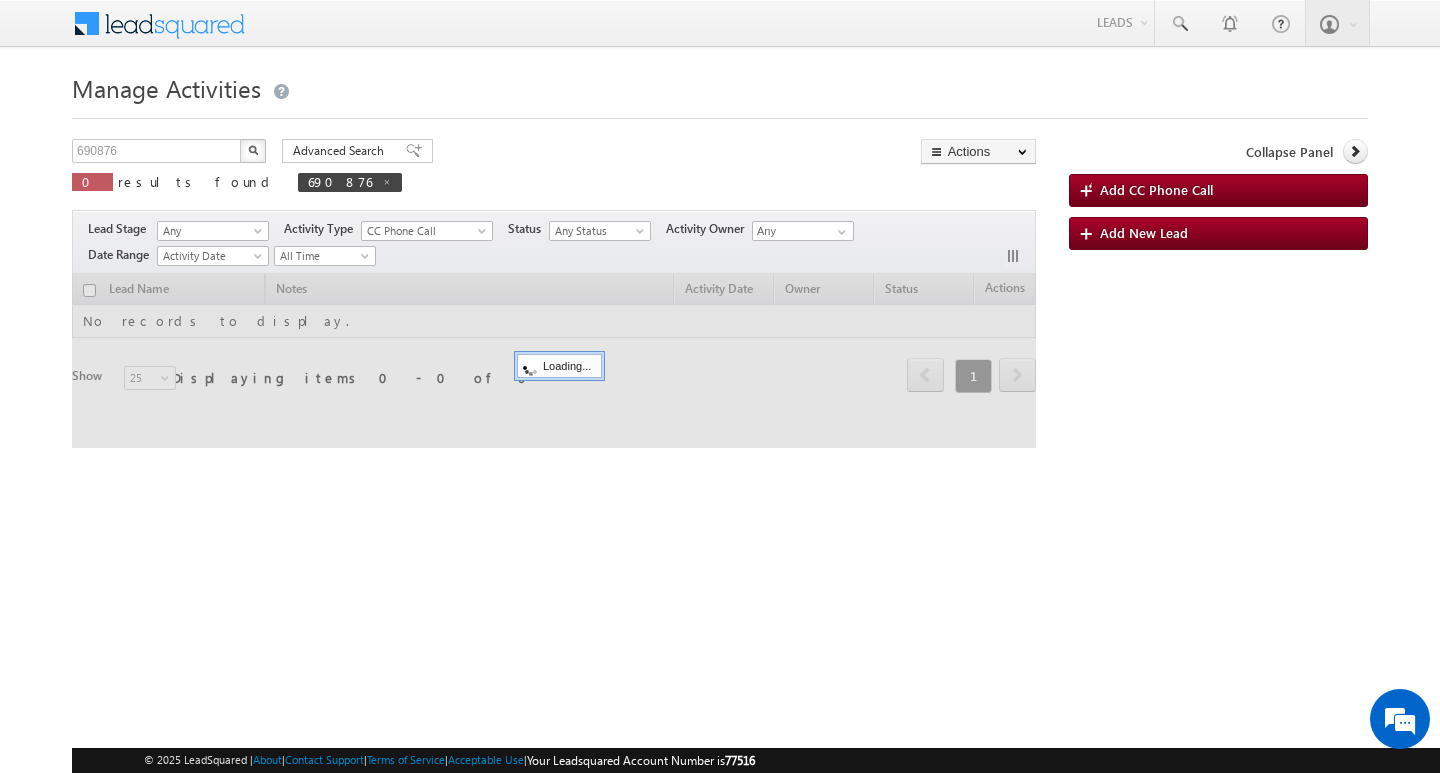 scroll, scrollTop: 0, scrollLeft: 0, axis: both 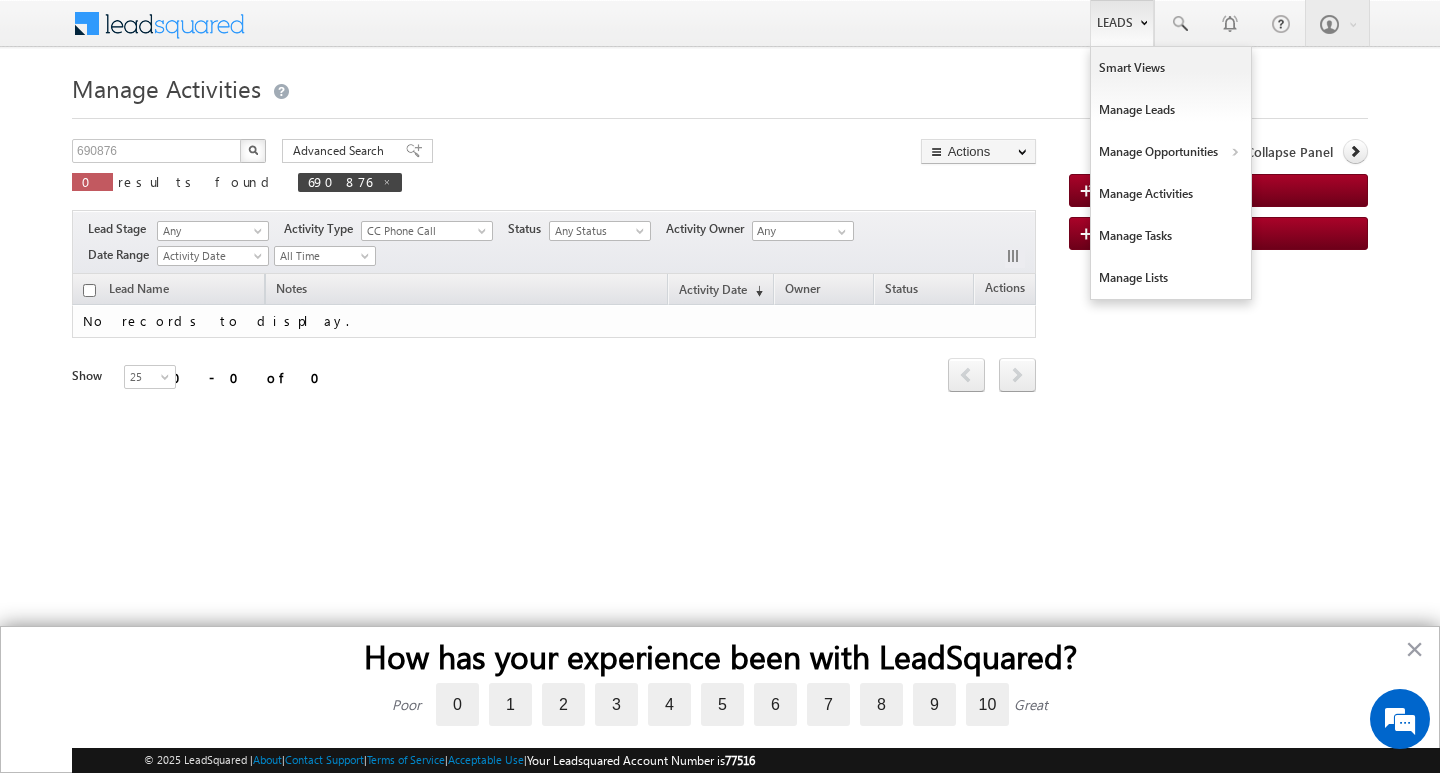 click on "Leads" at bounding box center [1122, 23] 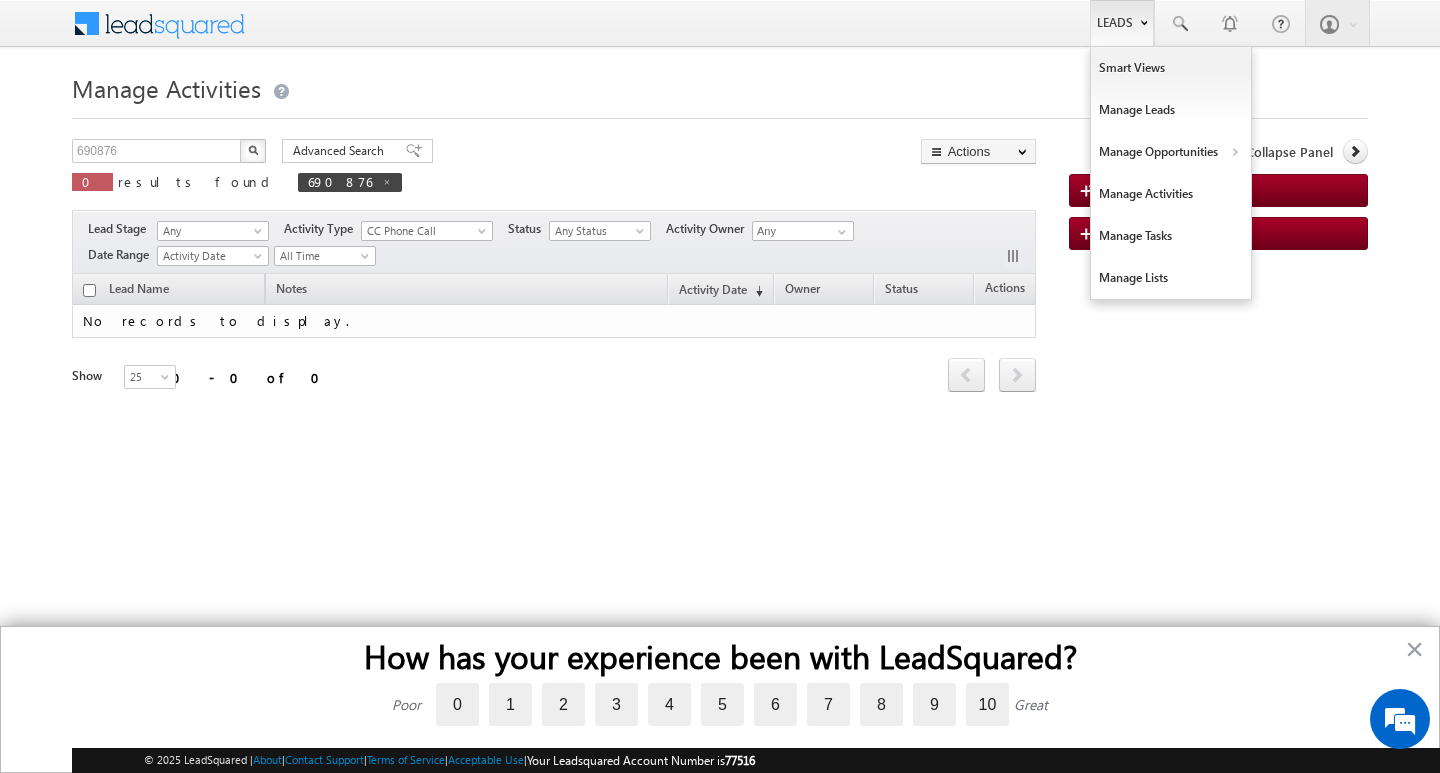 click on "Leads" at bounding box center (1122, 23) 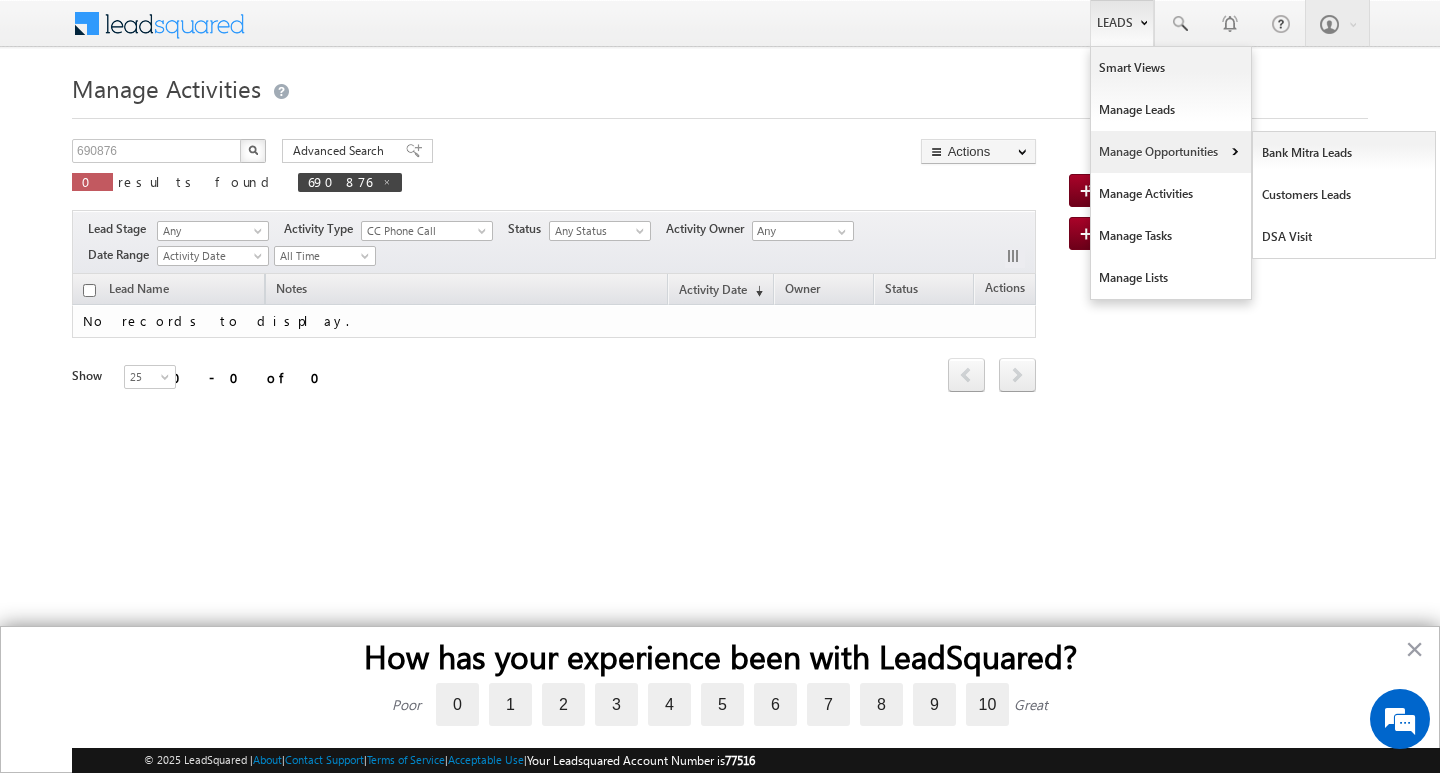 scroll, scrollTop: 0, scrollLeft: 0, axis: both 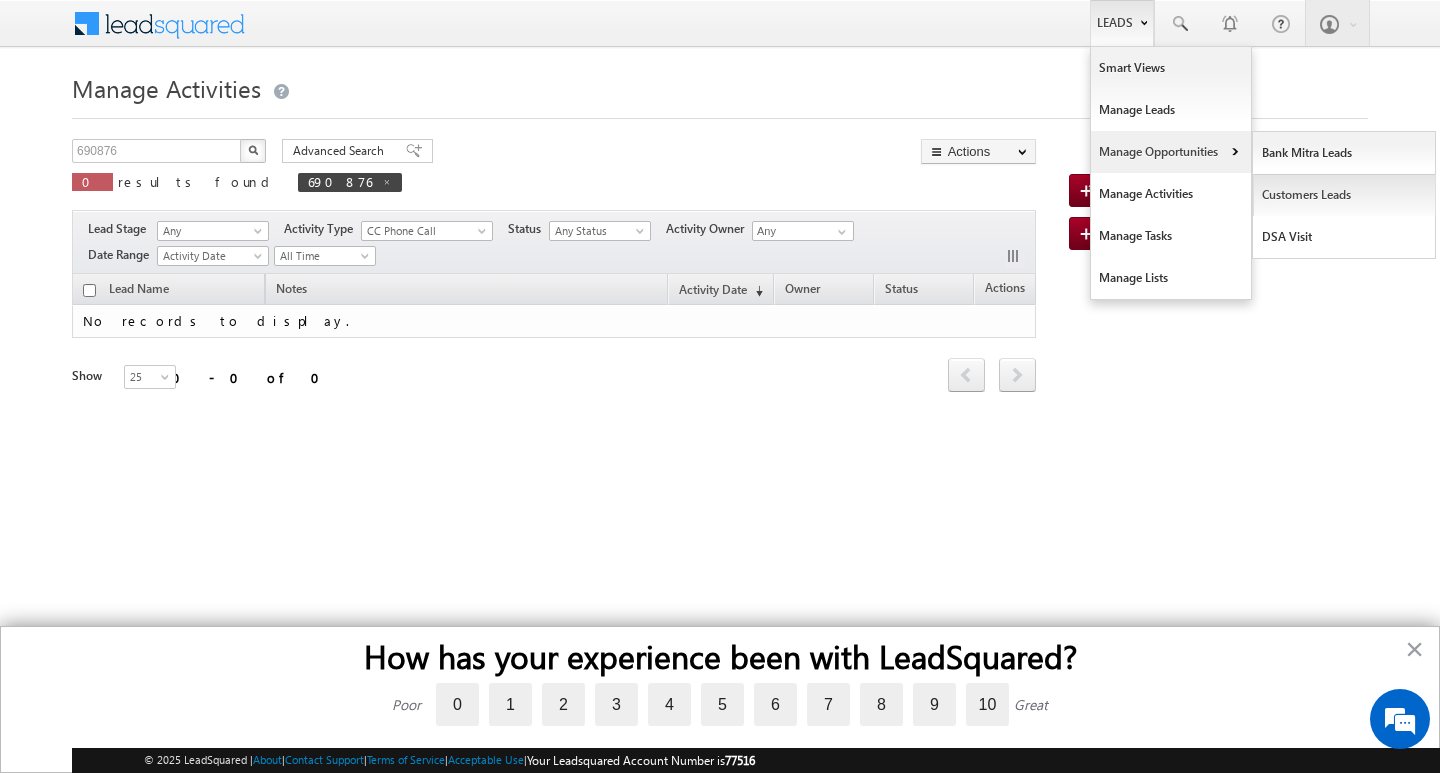 click on "Customers Leads" at bounding box center [1344, 195] 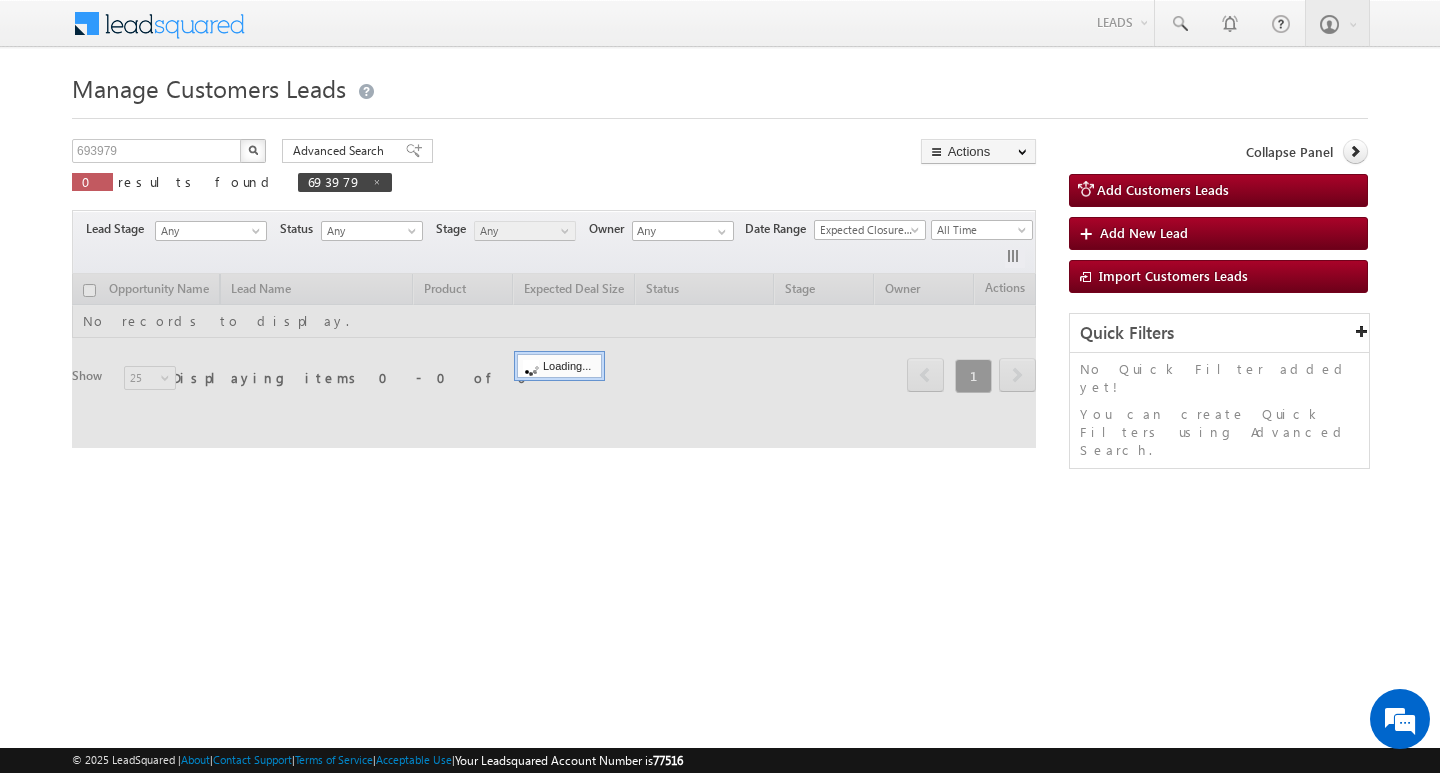 scroll, scrollTop: 0, scrollLeft: 0, axis: both 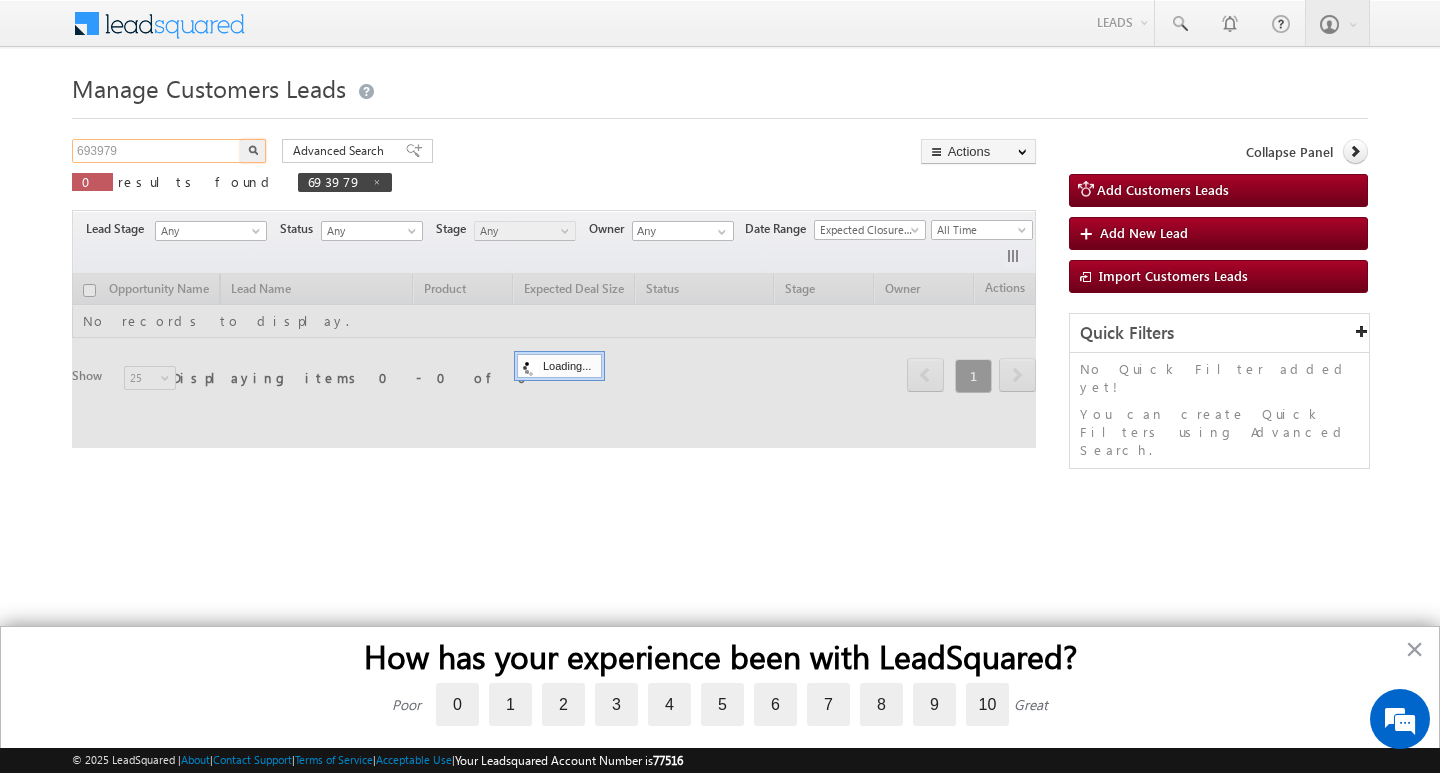 click on "693979" at bounding box center (157, 151) 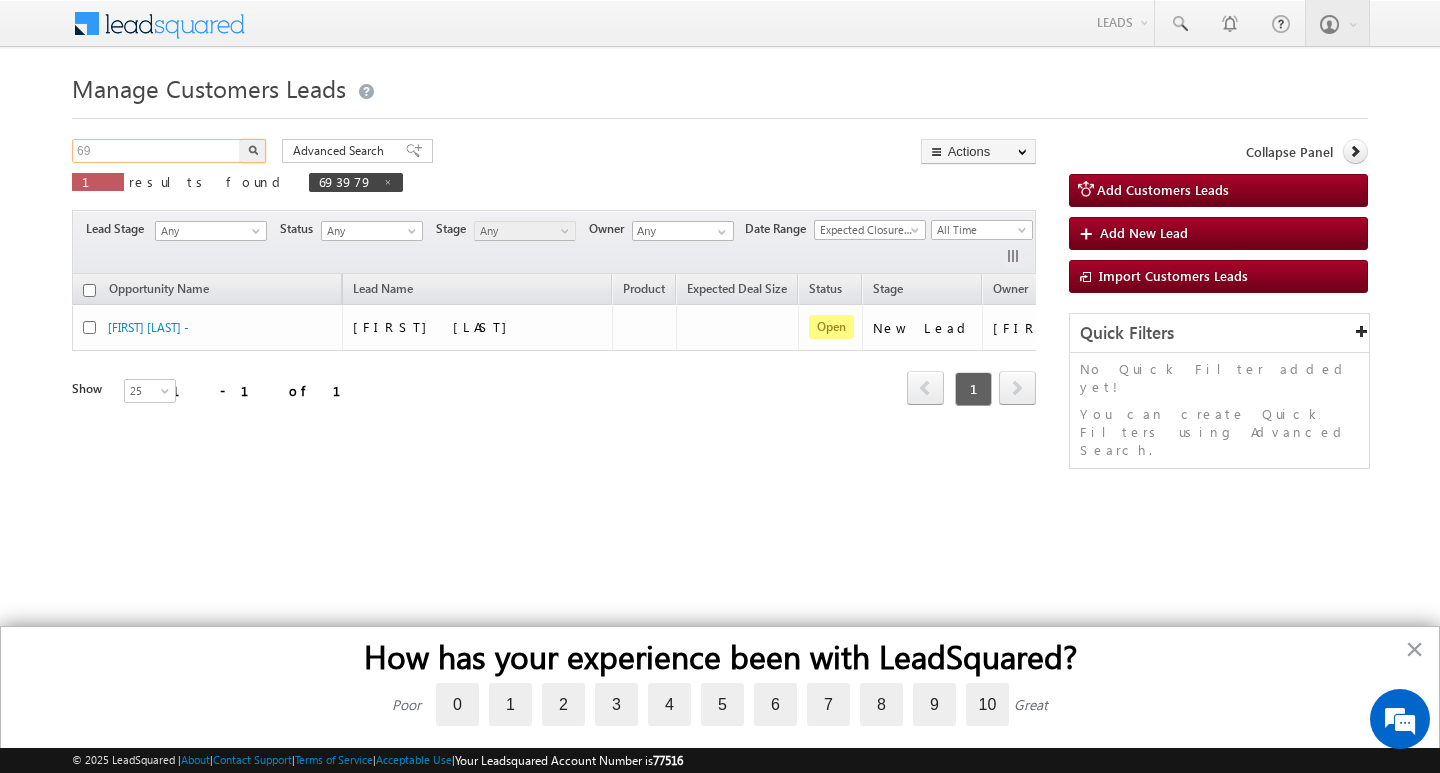 type on "6" 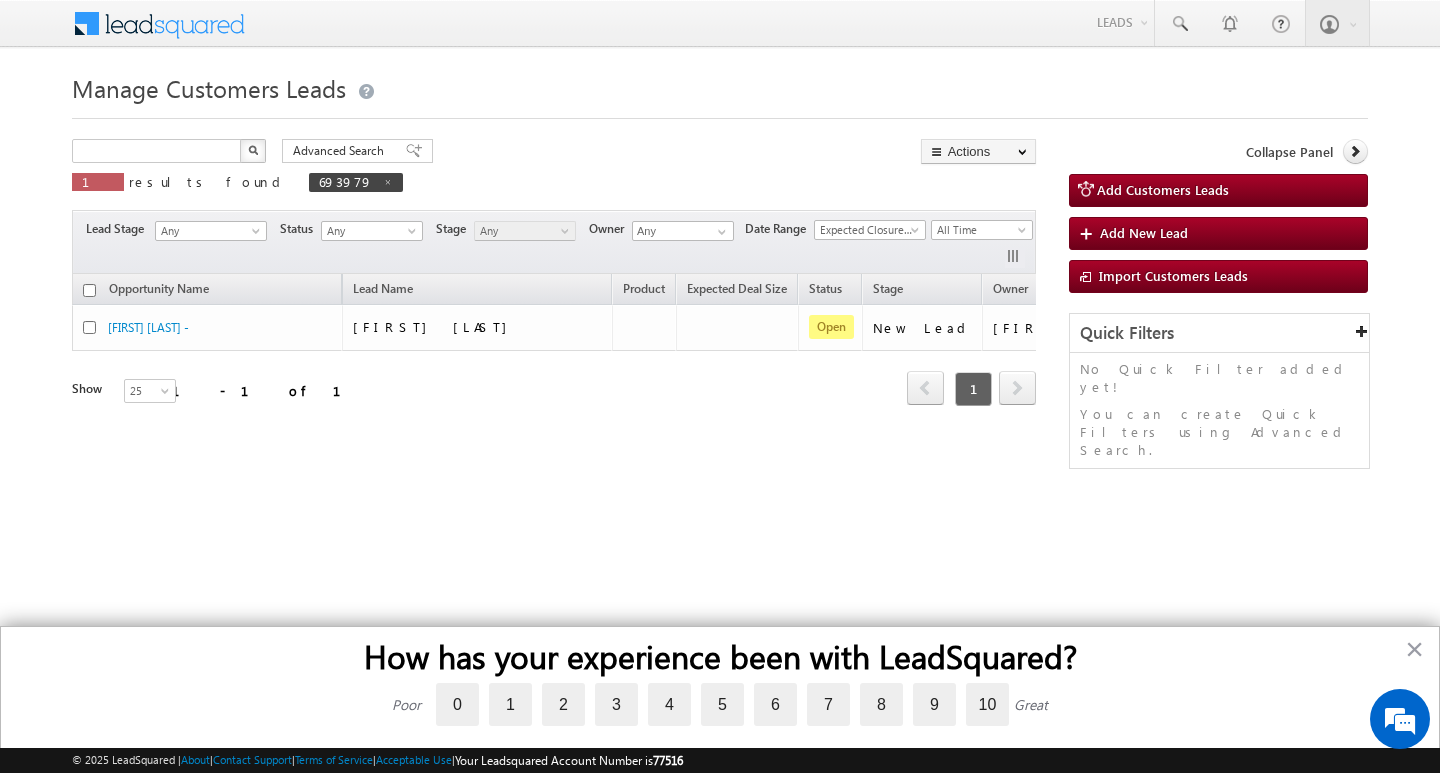 type on "Search Customers Leads" 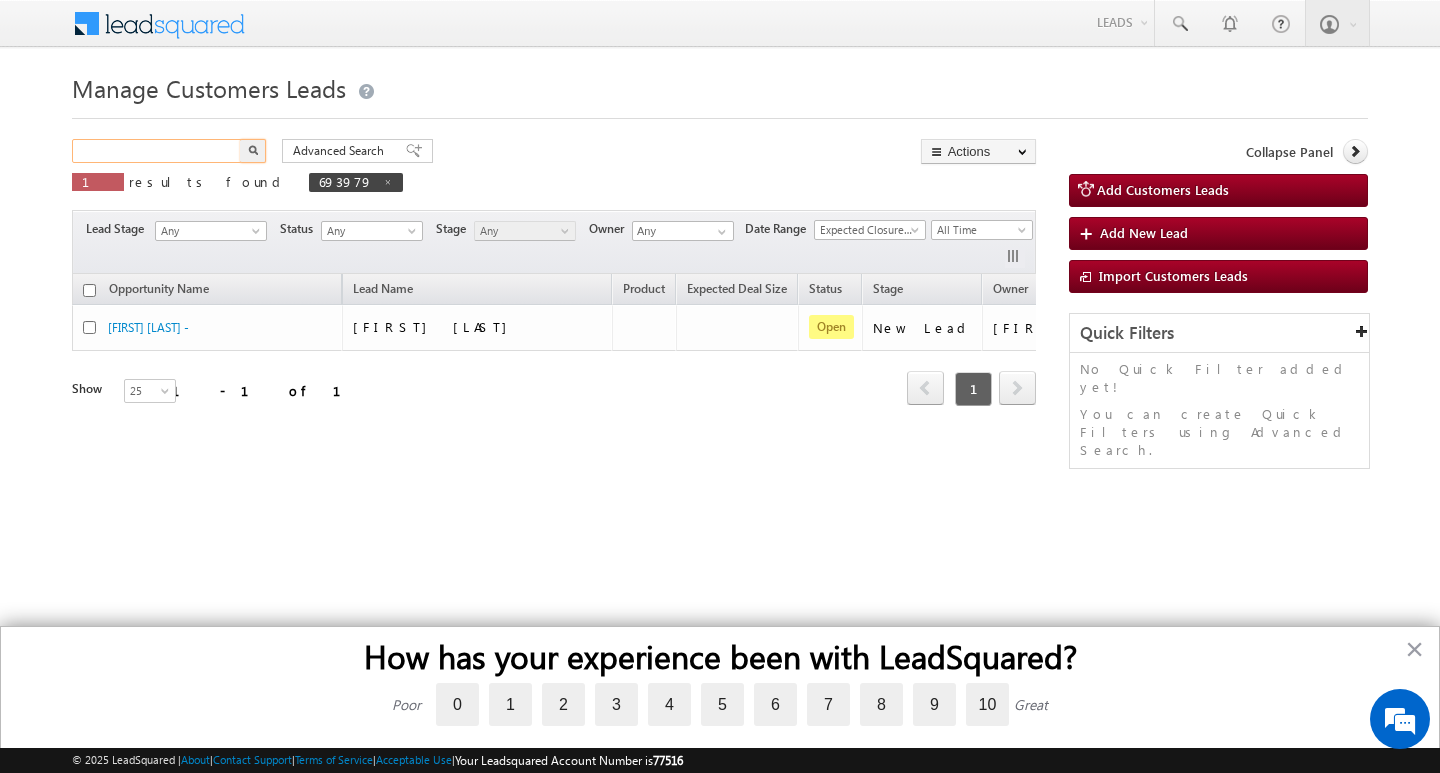 scroll, scrollTop: 0, scrollLeft: 0, axis: both 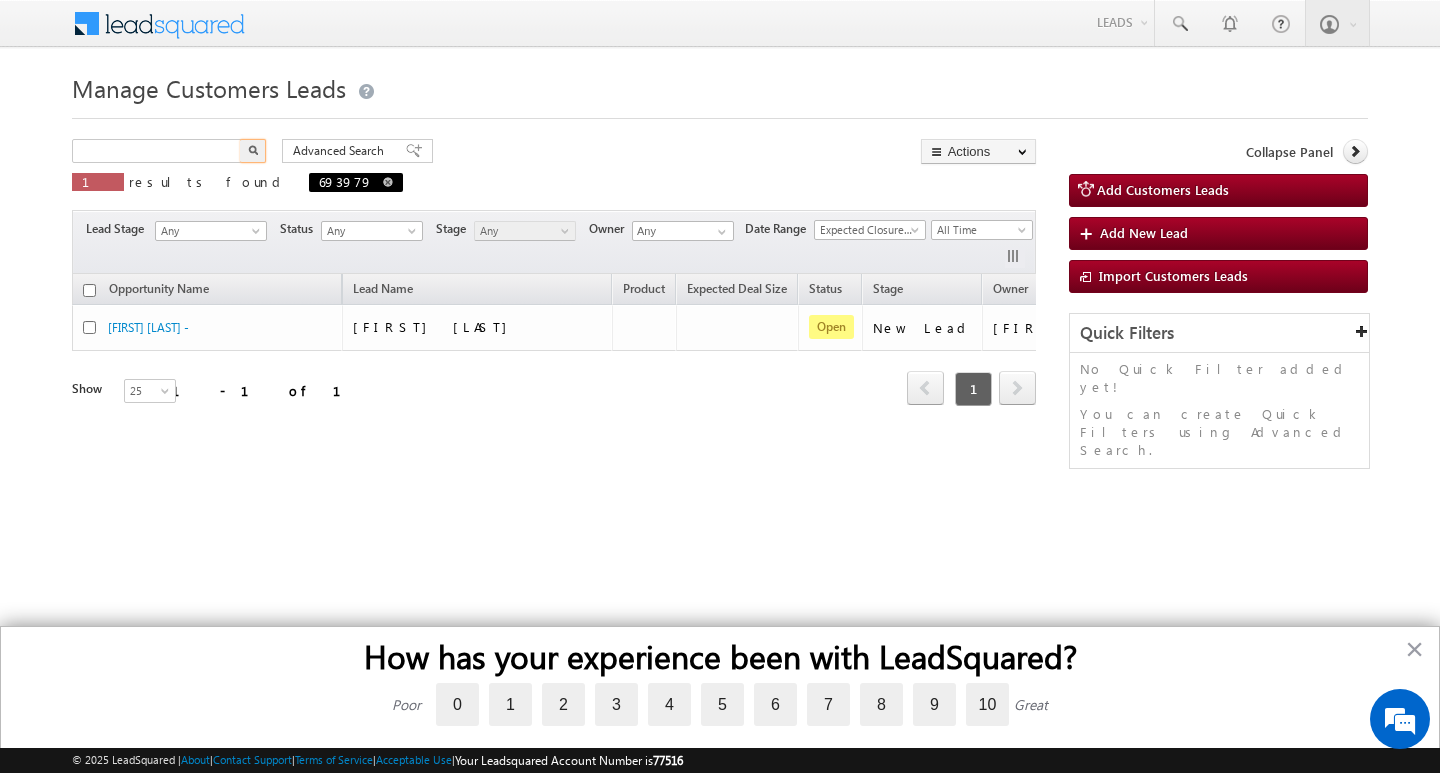 type on "Search Customers Leads" 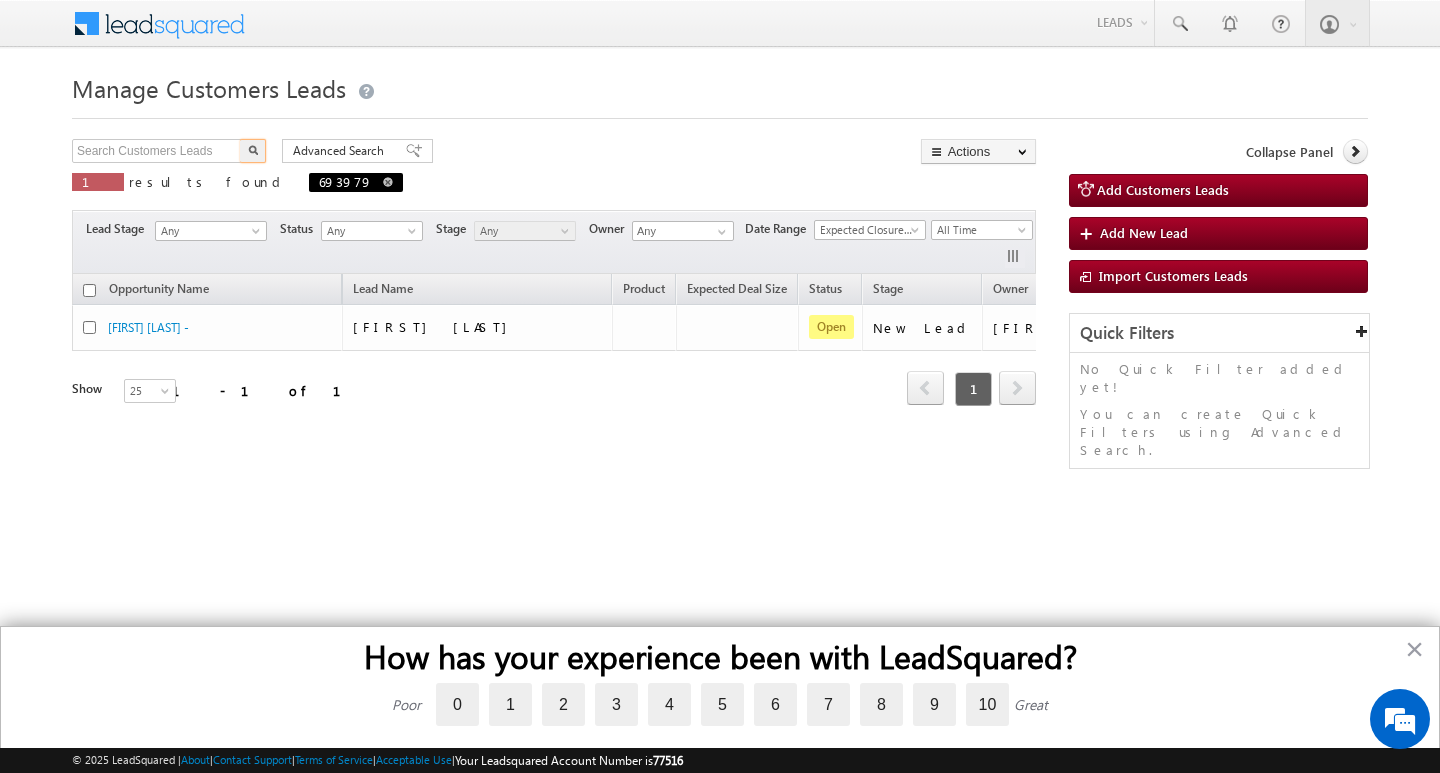 click at bounding box center (388, 182) 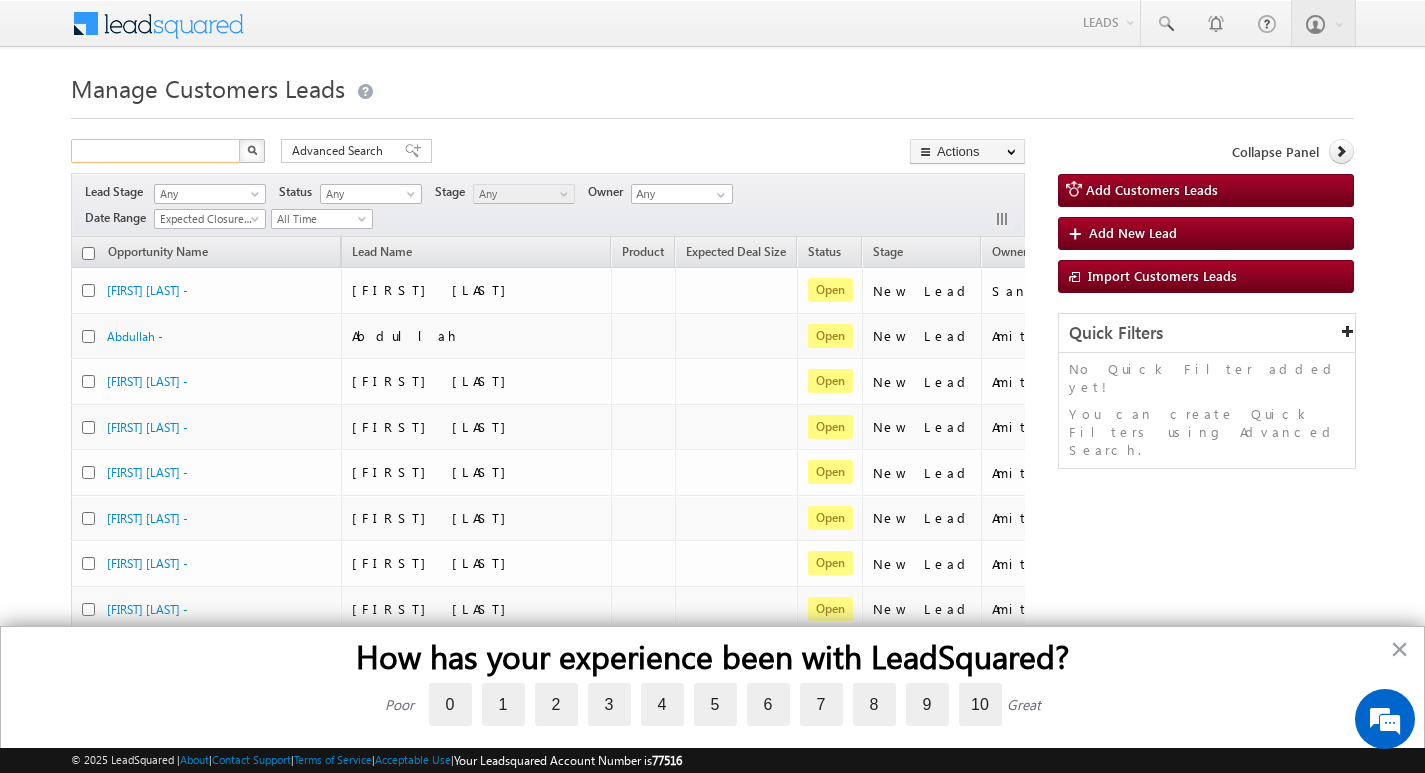 click at bounding box center [156, 151] 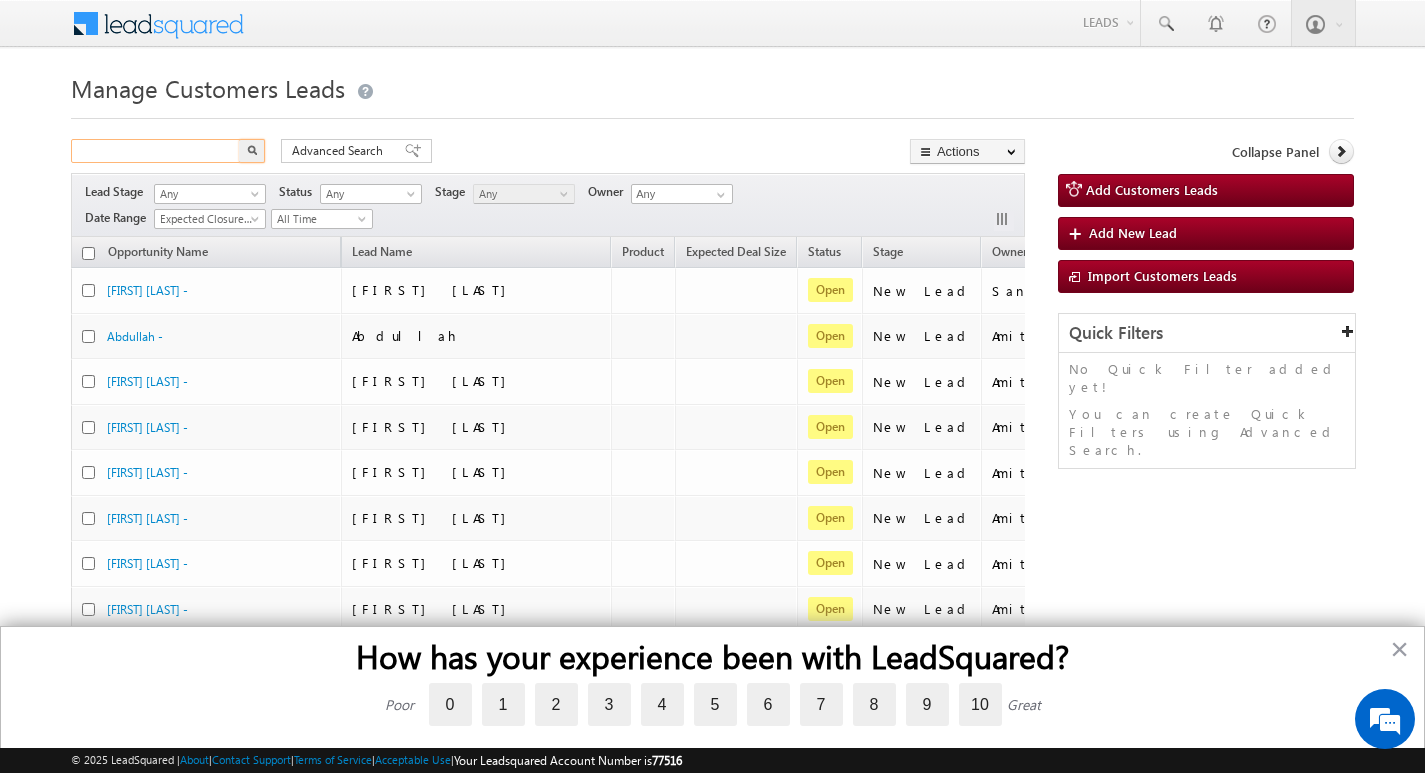 paste on "693106" 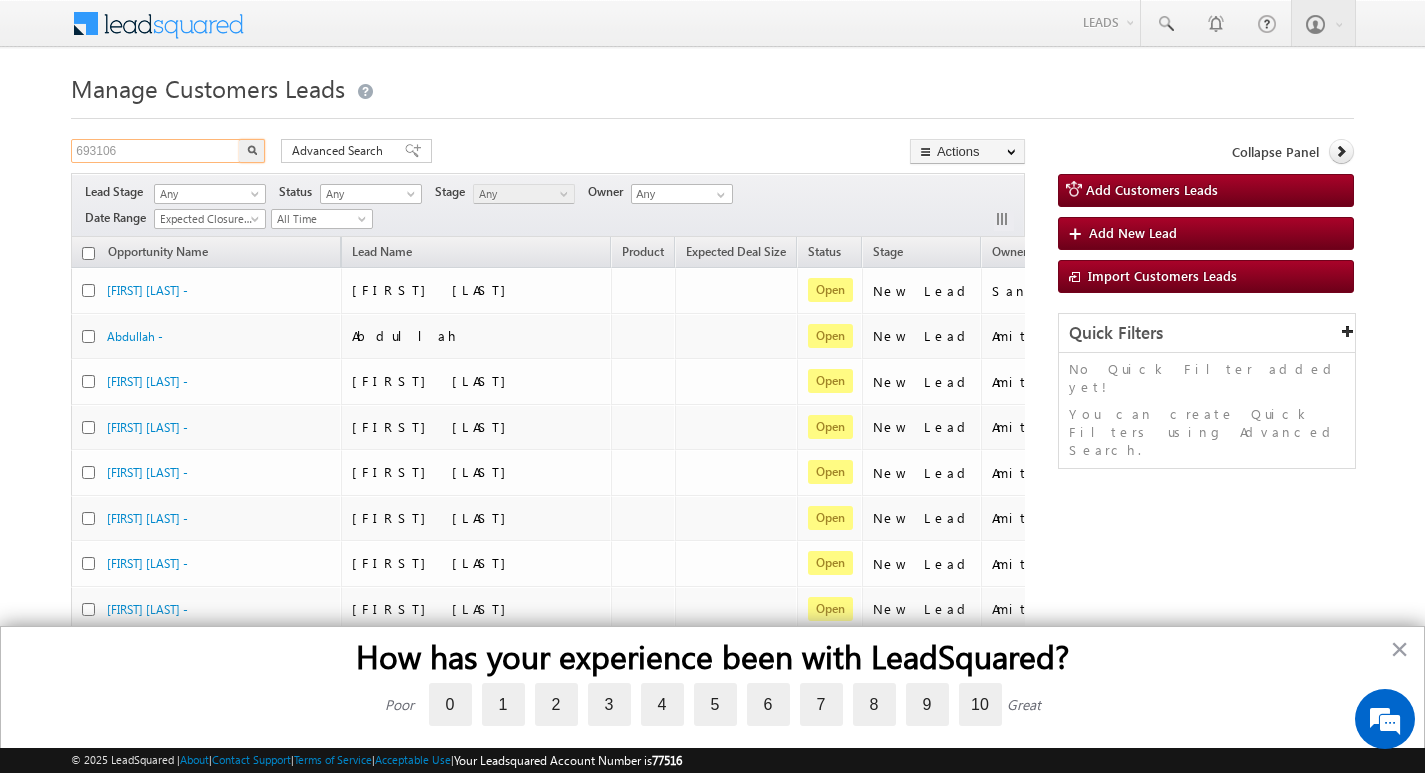 type on "693106" 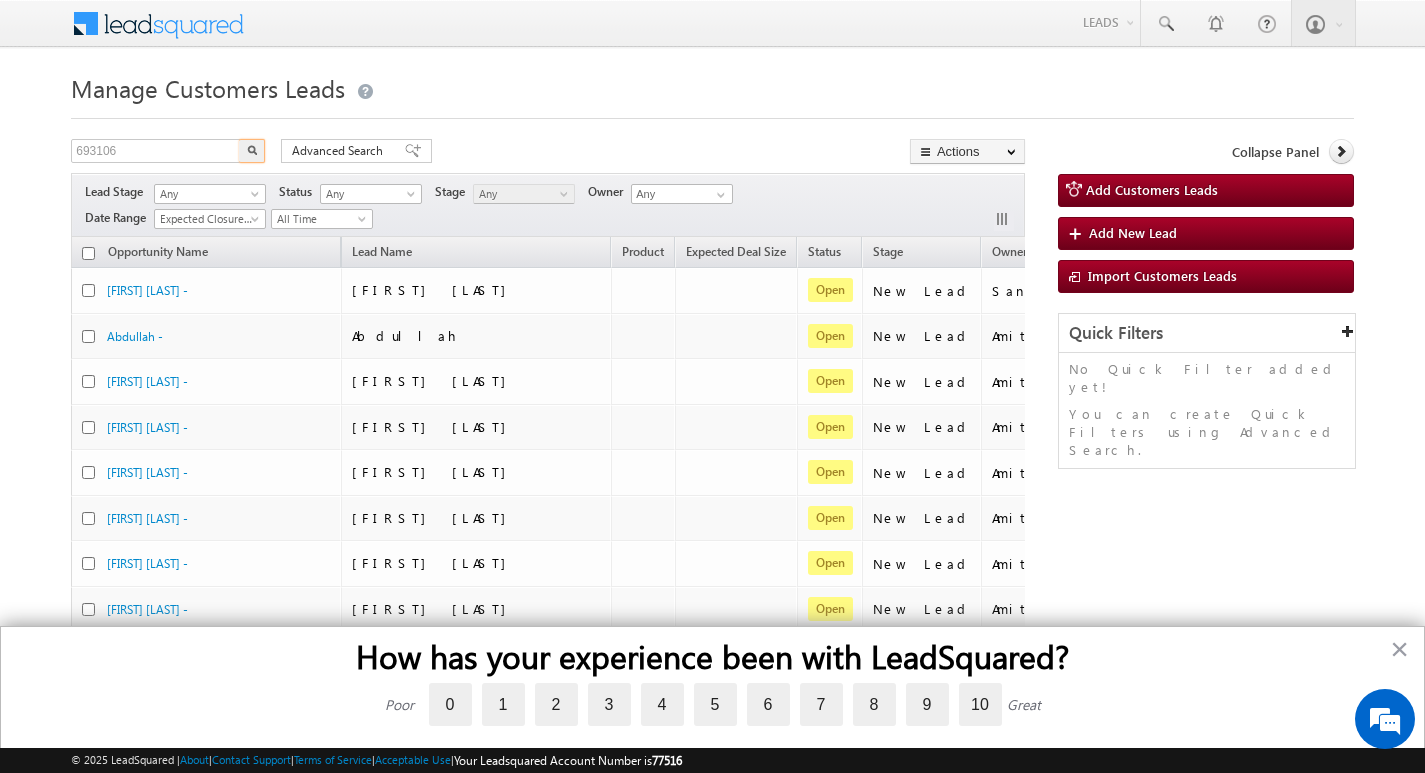 click at bounding box center (252, 150) 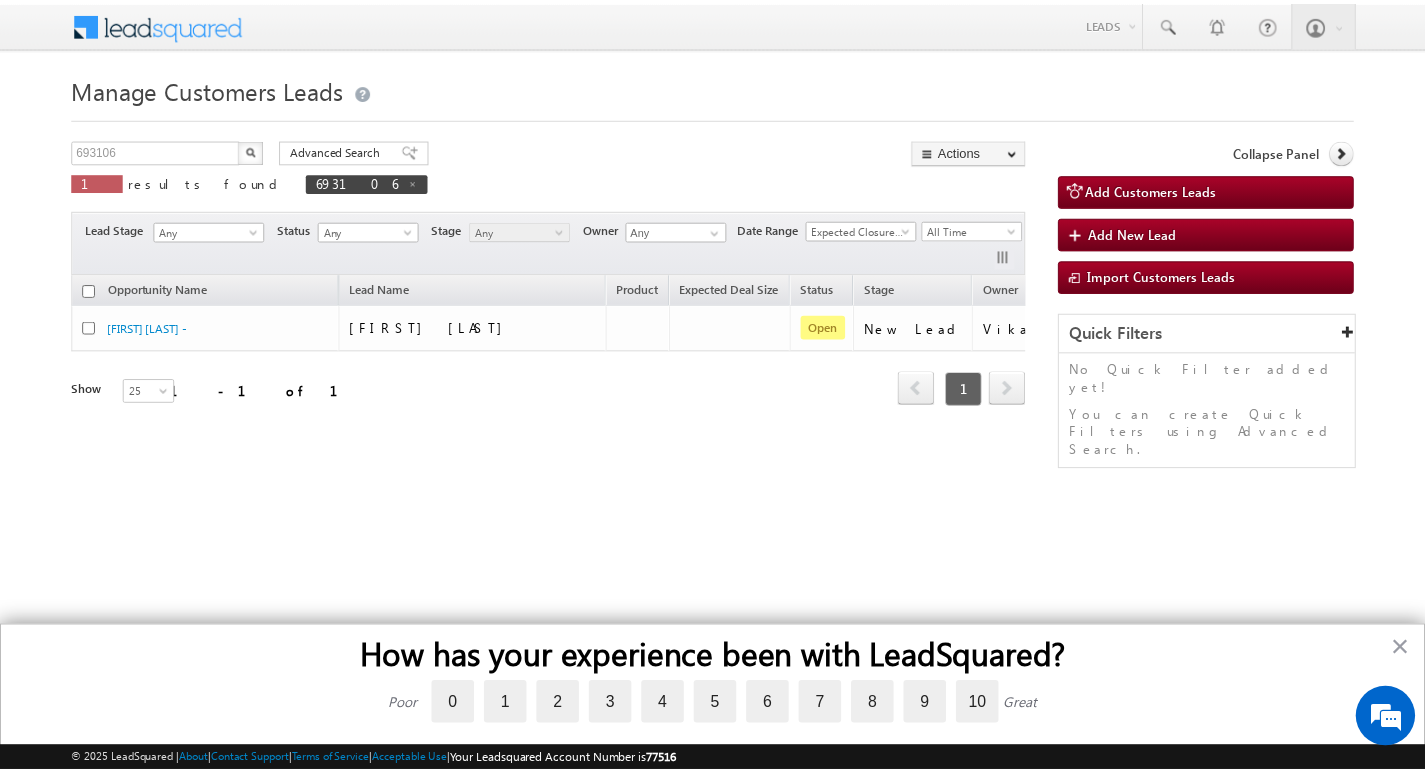 scroll, scrollTop: 0, scrollLeft: 81, axis: horizontal 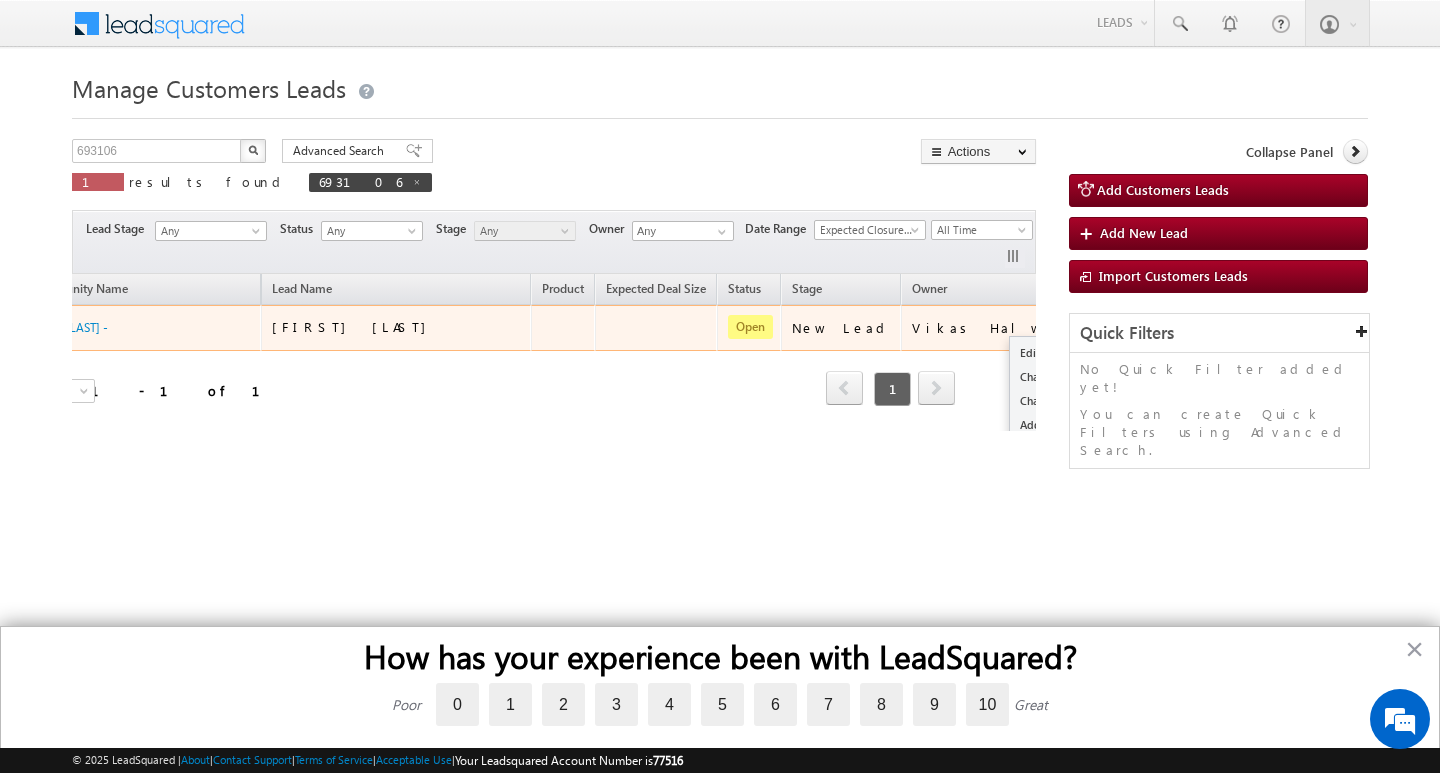 click at bounding box center [1100, 327] 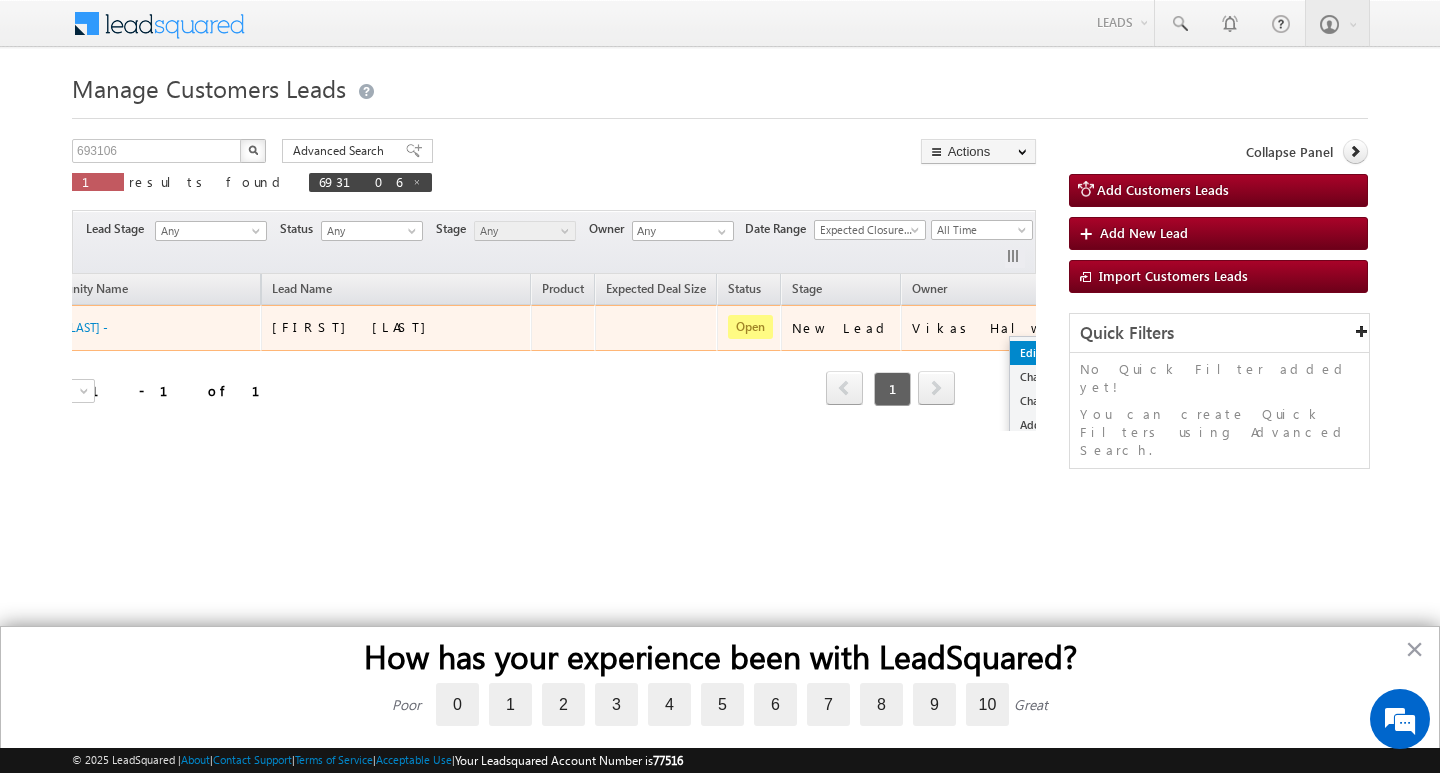 click on "Edit" at bounding box center [1060, 353] 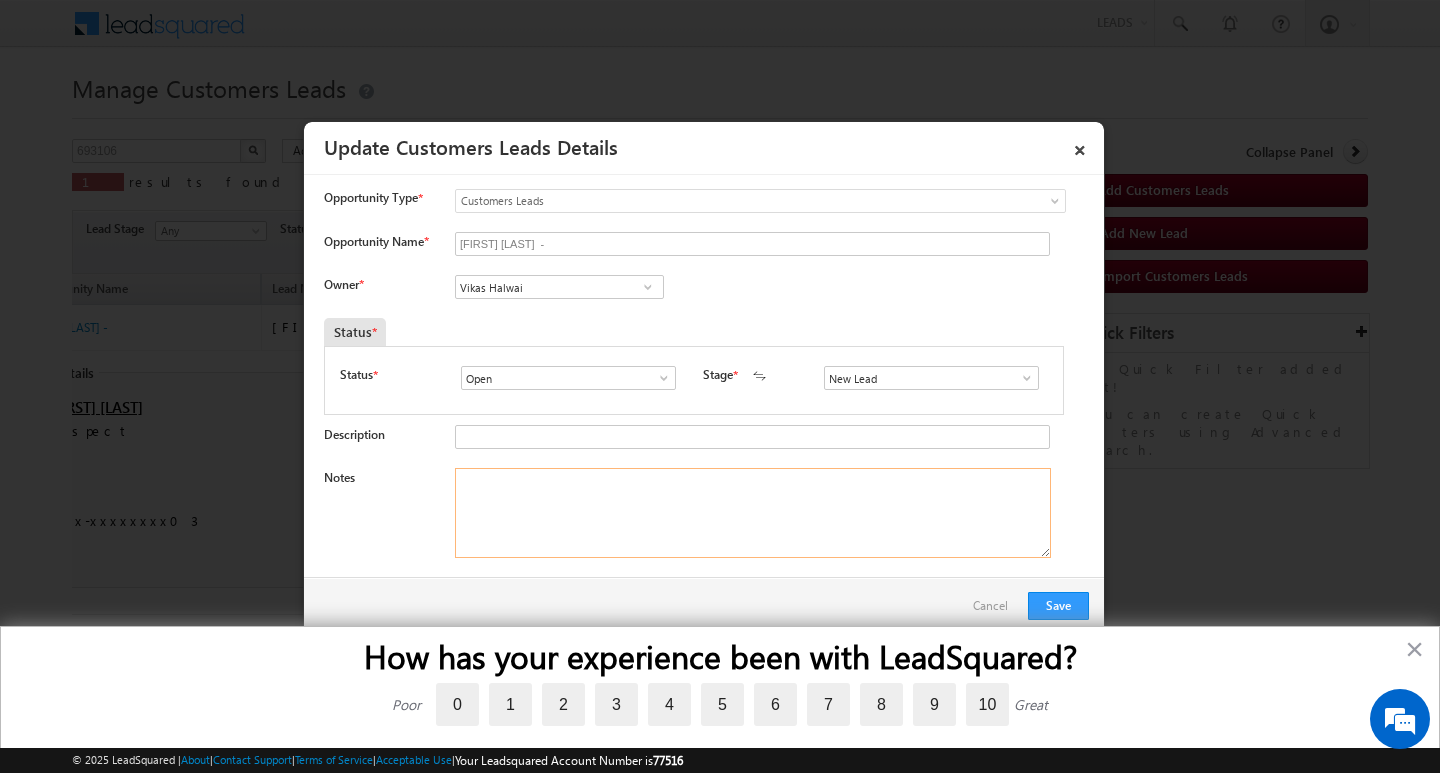 click on "Notes" at bounding box center [753, 513] 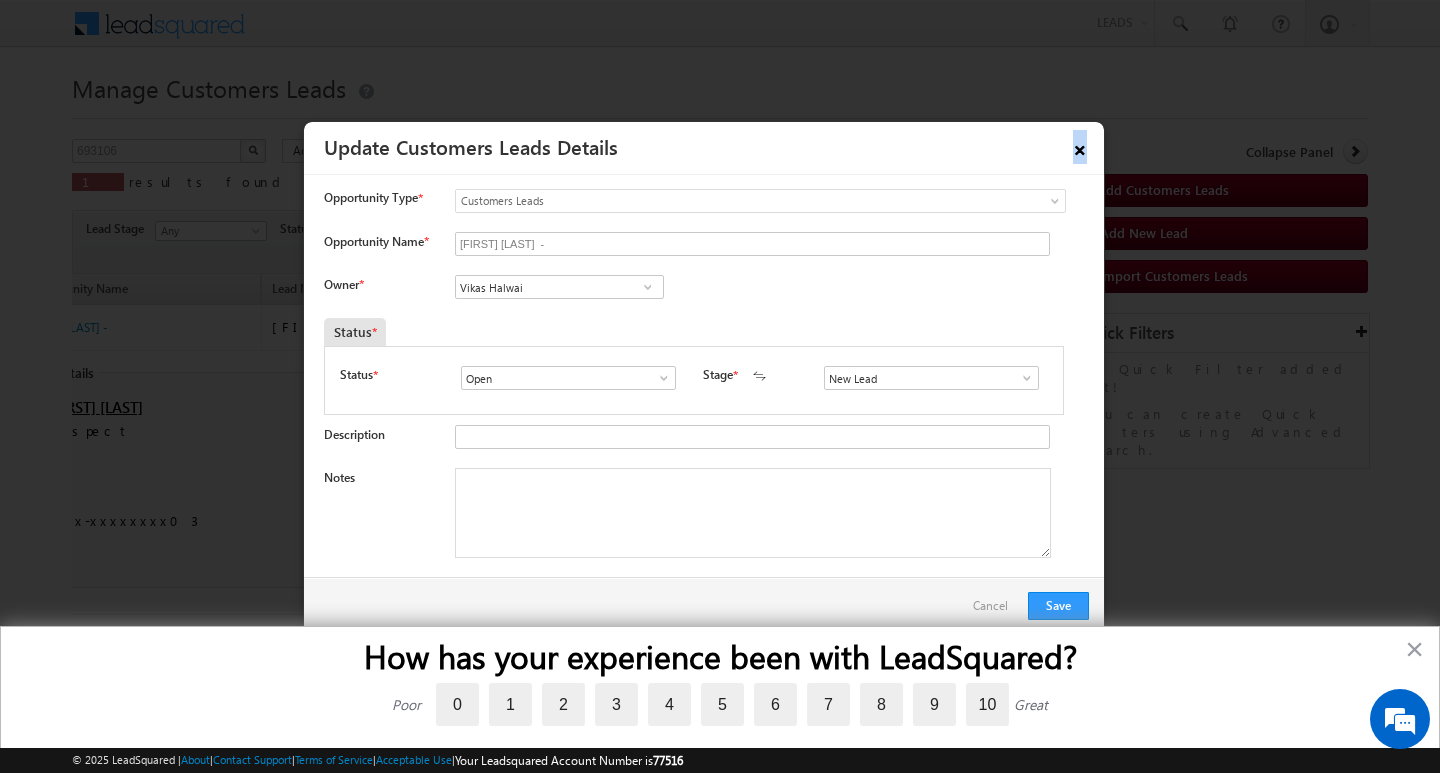 click on "×" at bounding box center (1080, 146) 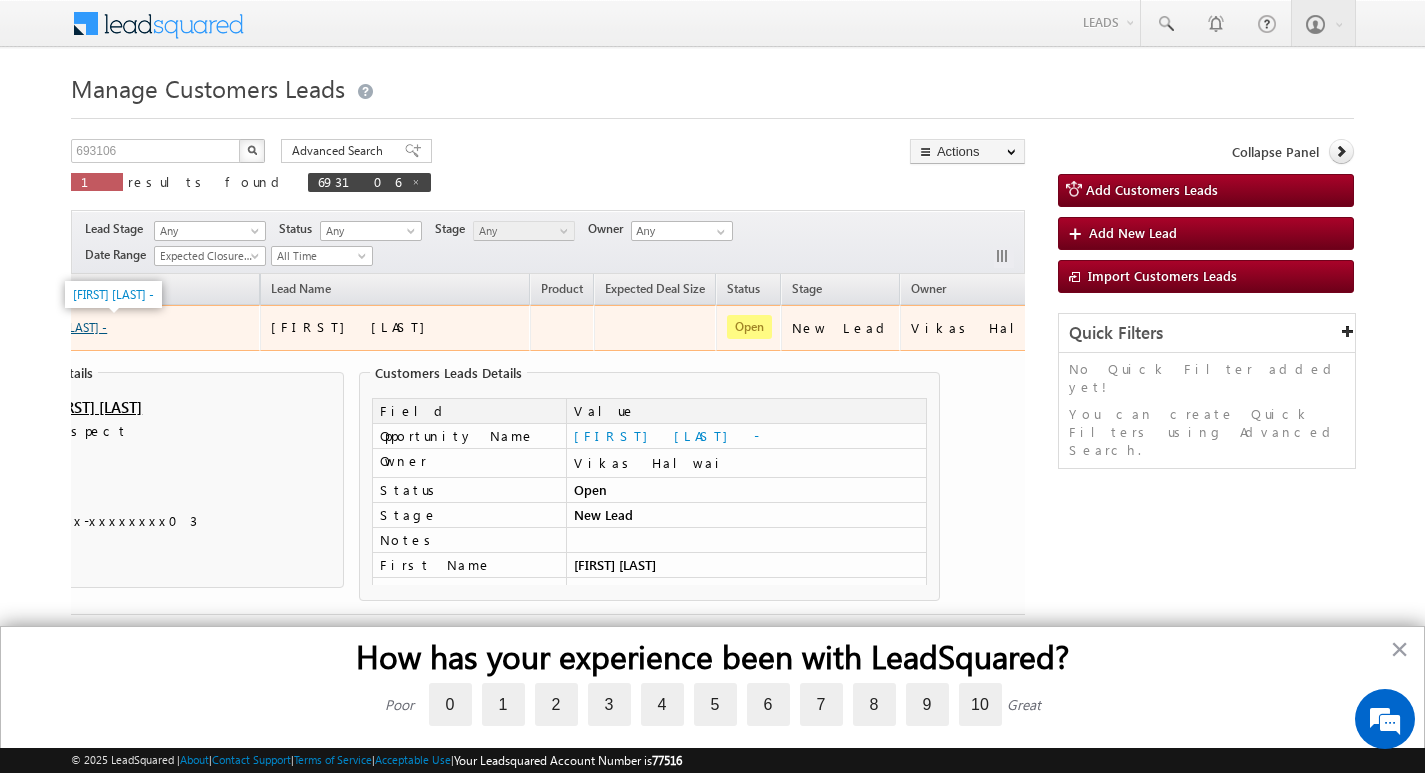 click on "Manmohan Mehar  -" at bounding box center [66, 327] 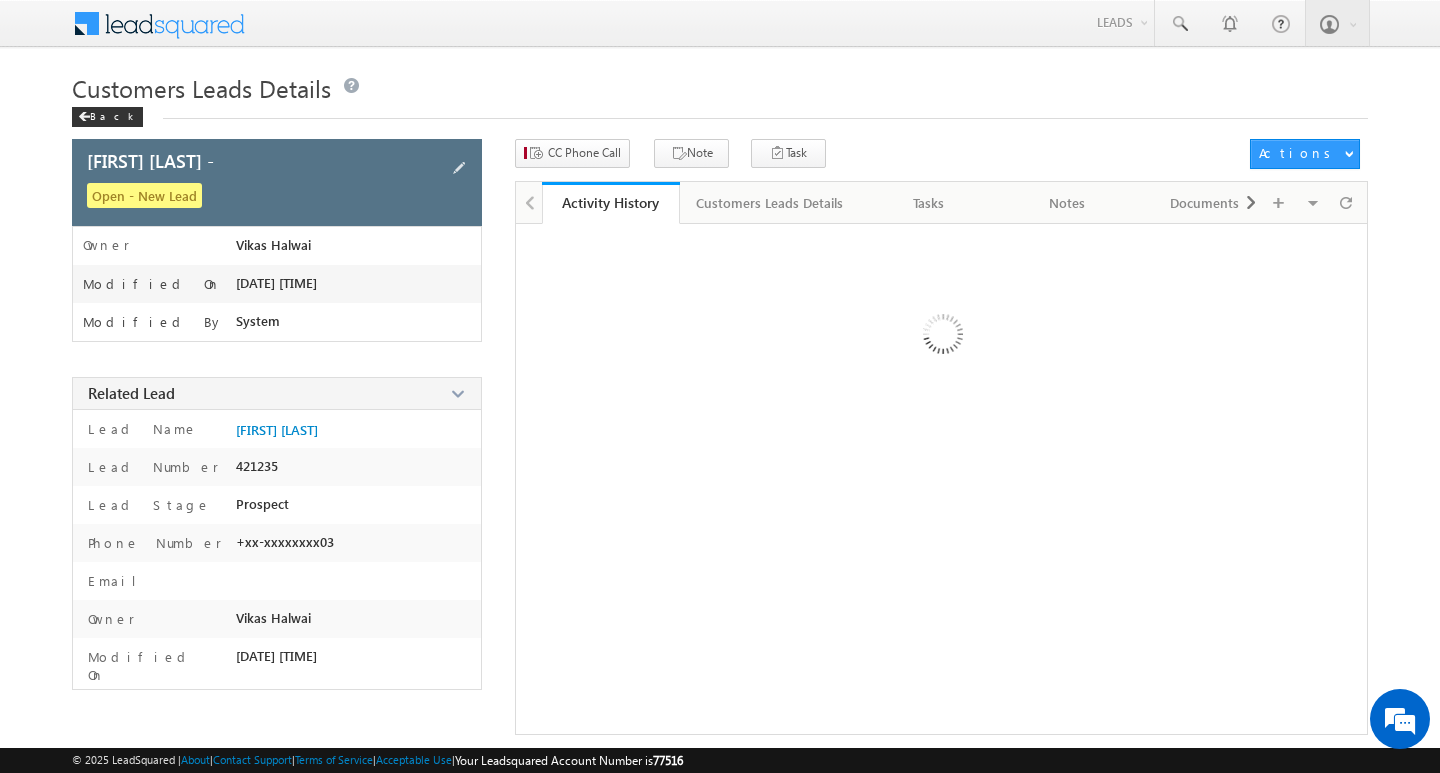 scroll, scrollTop: 0, scrollLeft: 0, axis: both 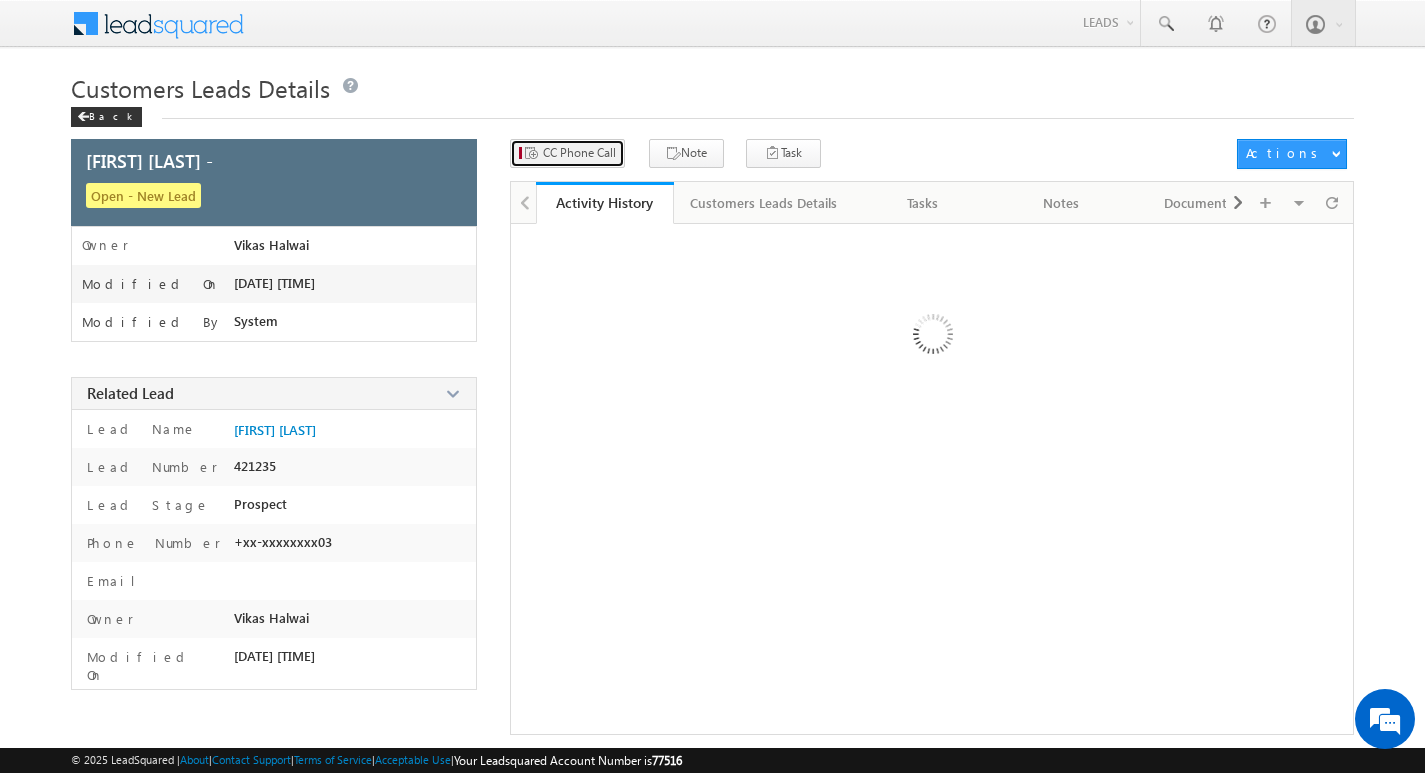 click on "CC Phone Call" at bounding box center [567, 153] 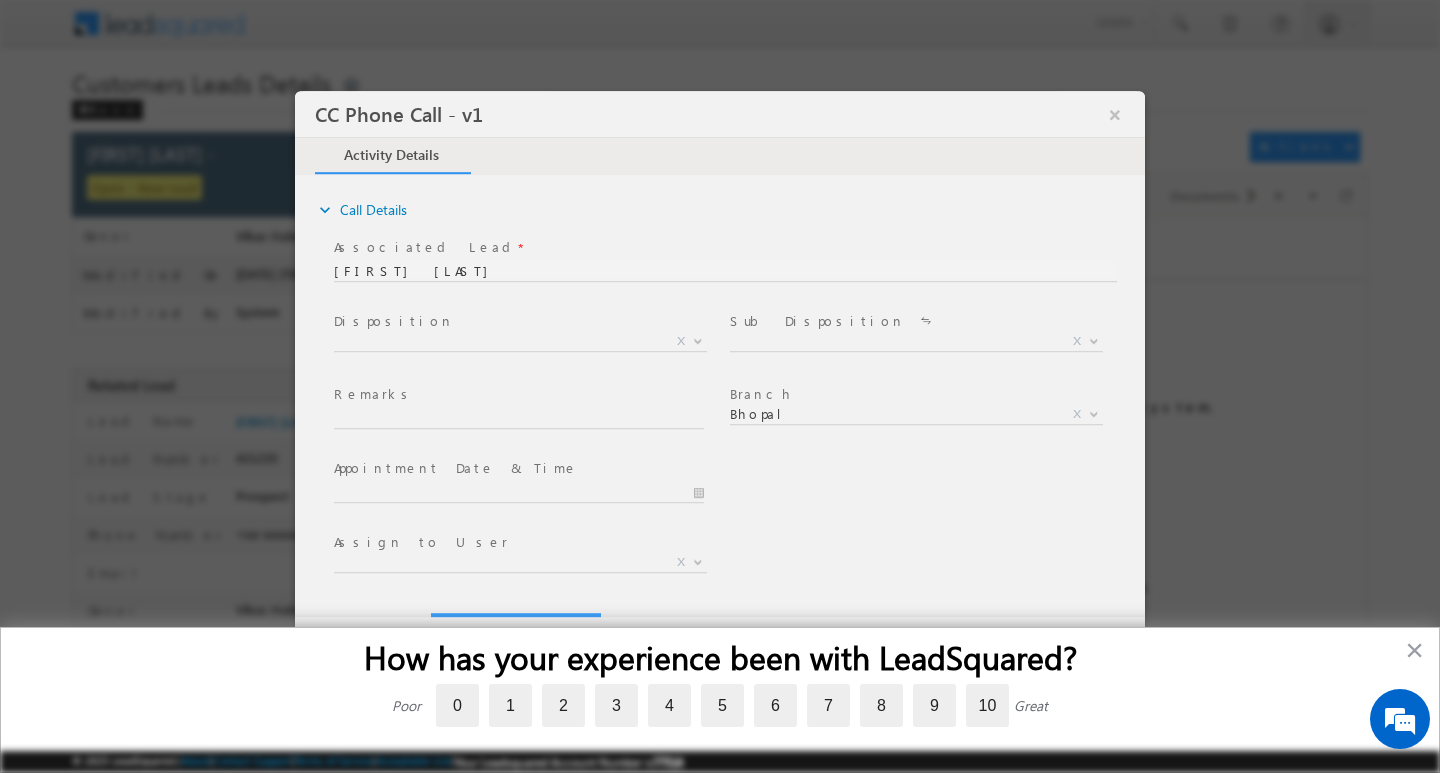 scroll, scrollTop: 0, scrollLeft: 0, axis: both 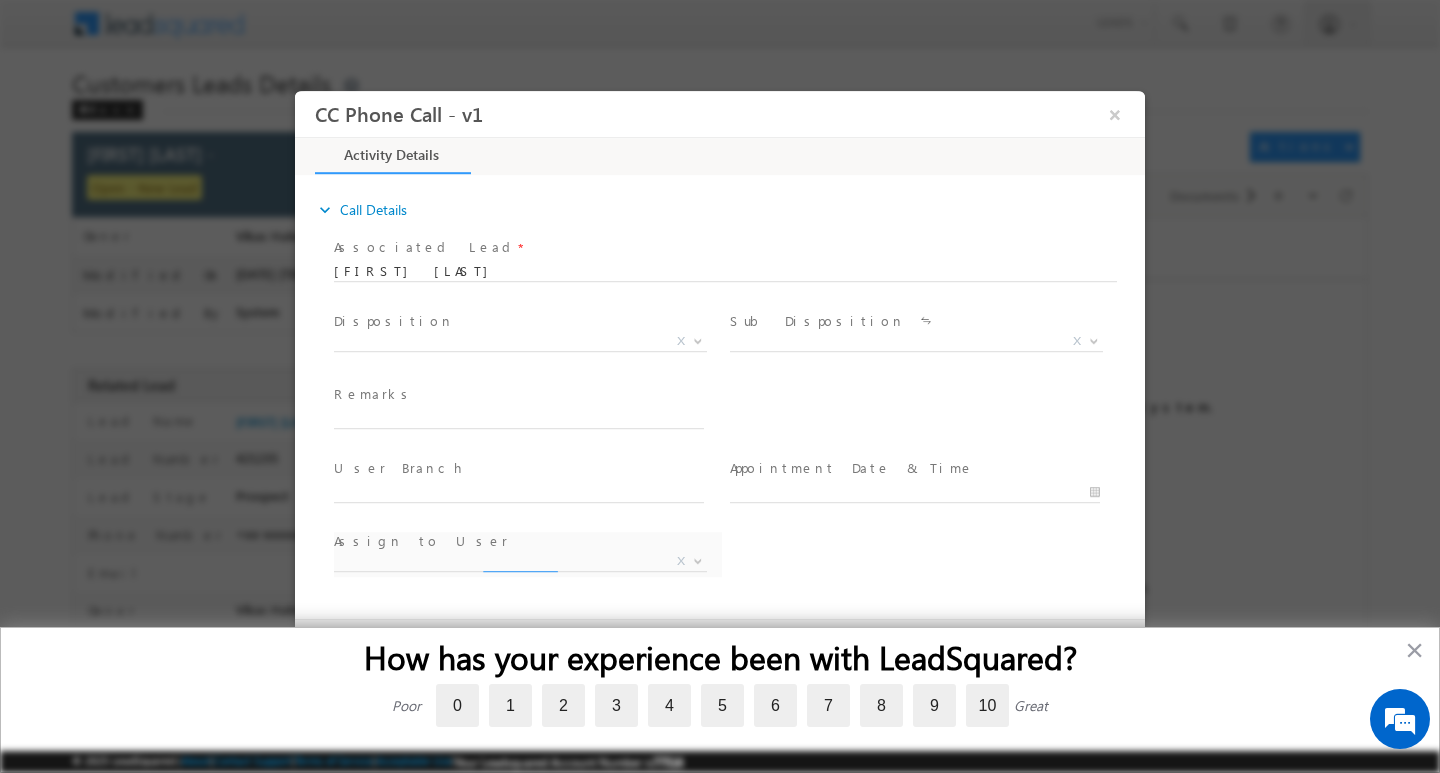 select on "altaf.shaikh@sgrlimited.in" 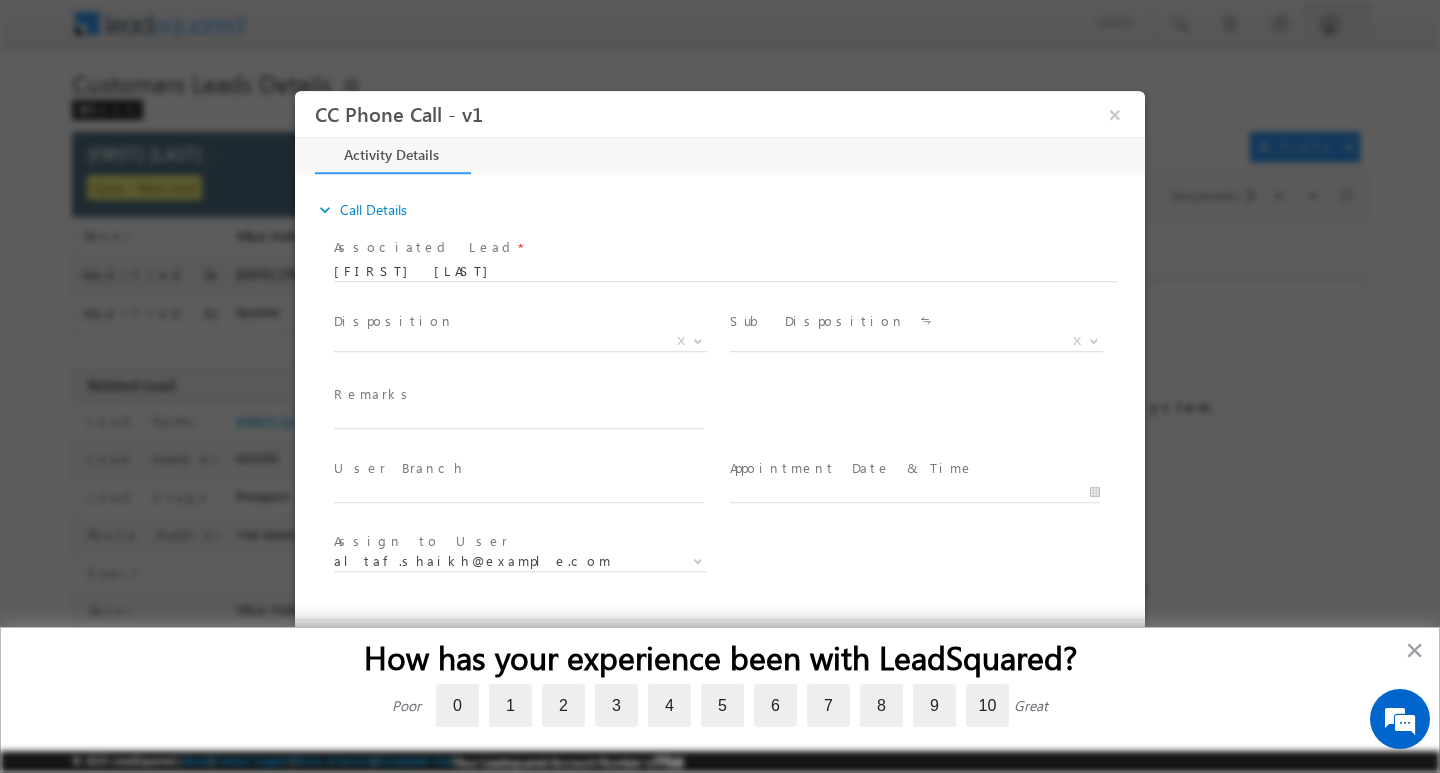 scroll, scrollTop: 0, scrollLeft: 0, axis: both 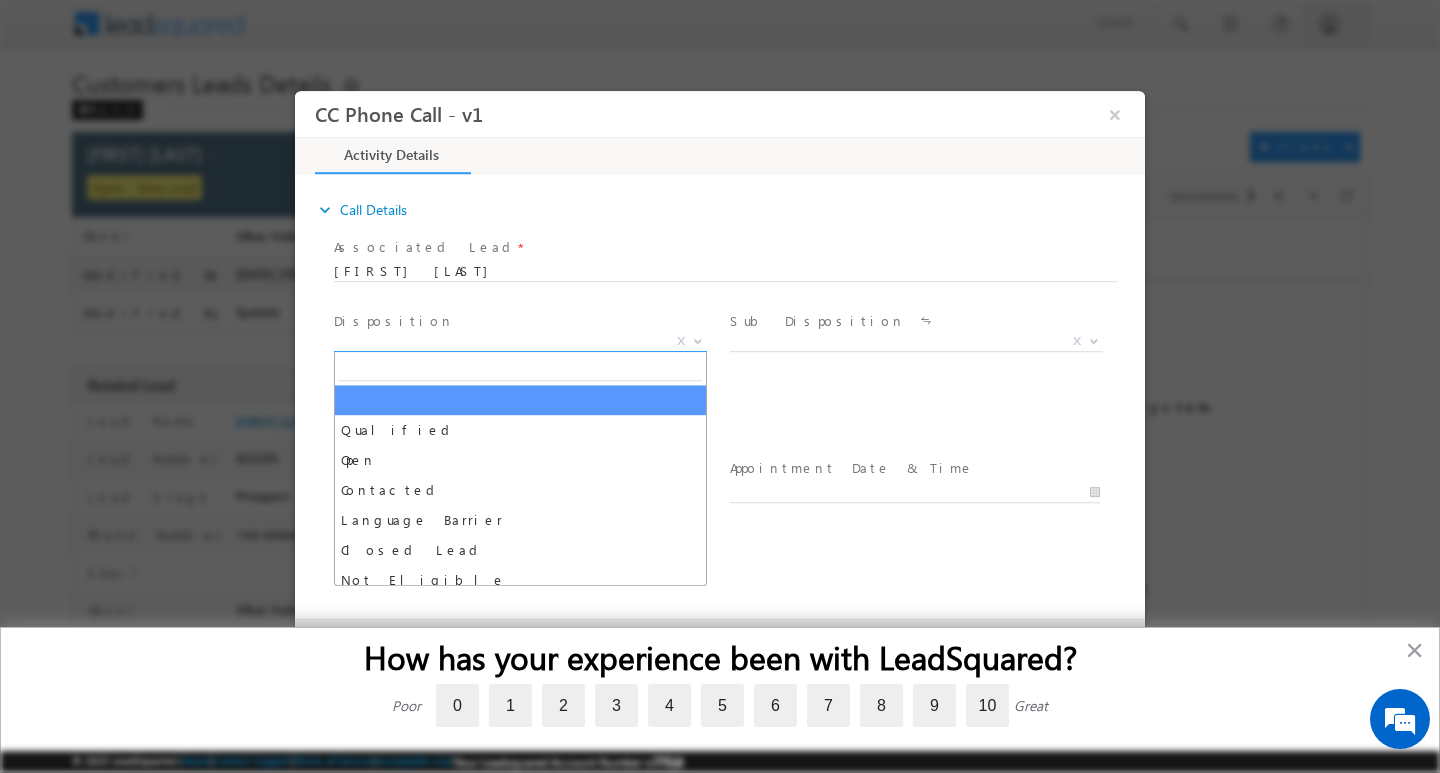 click at bounding box center (698, 339) 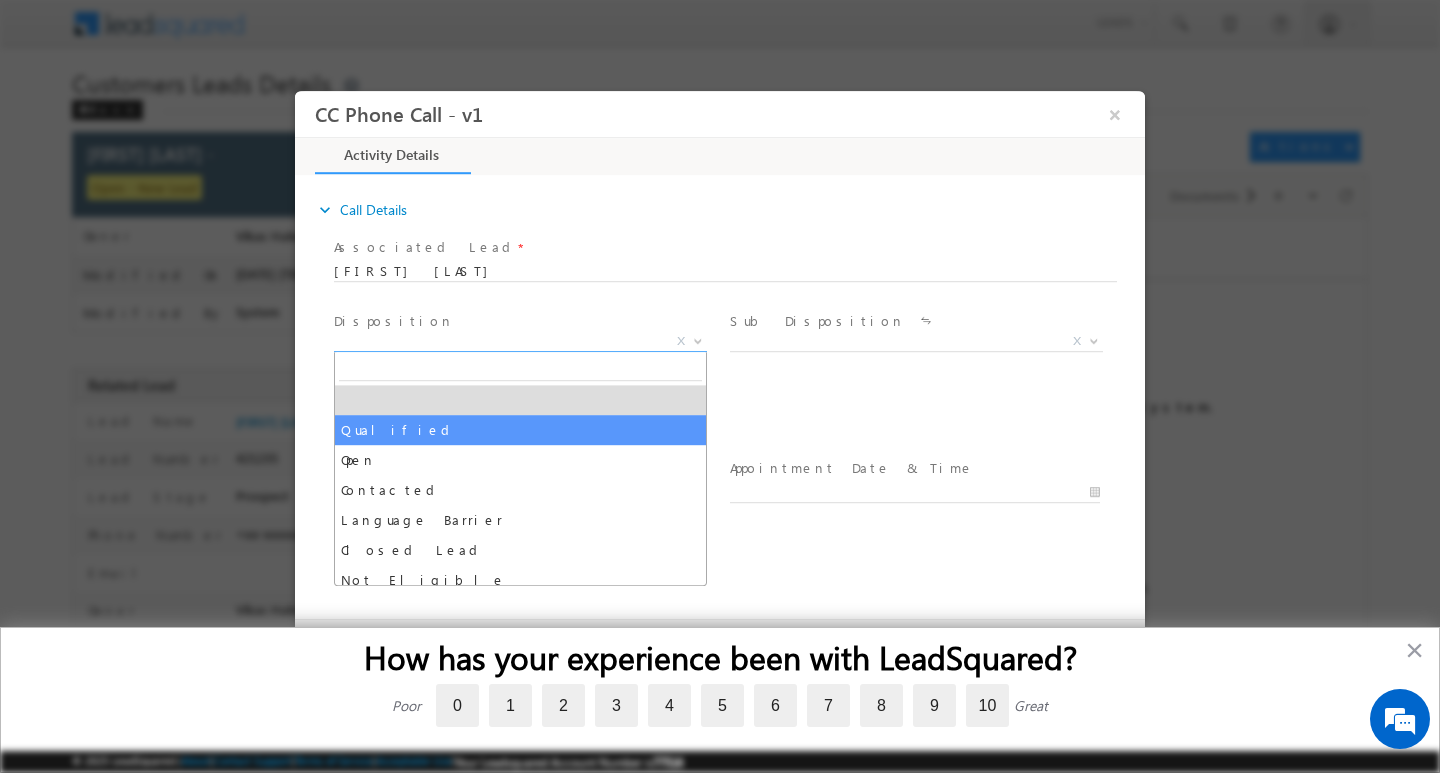select on "Qualified" 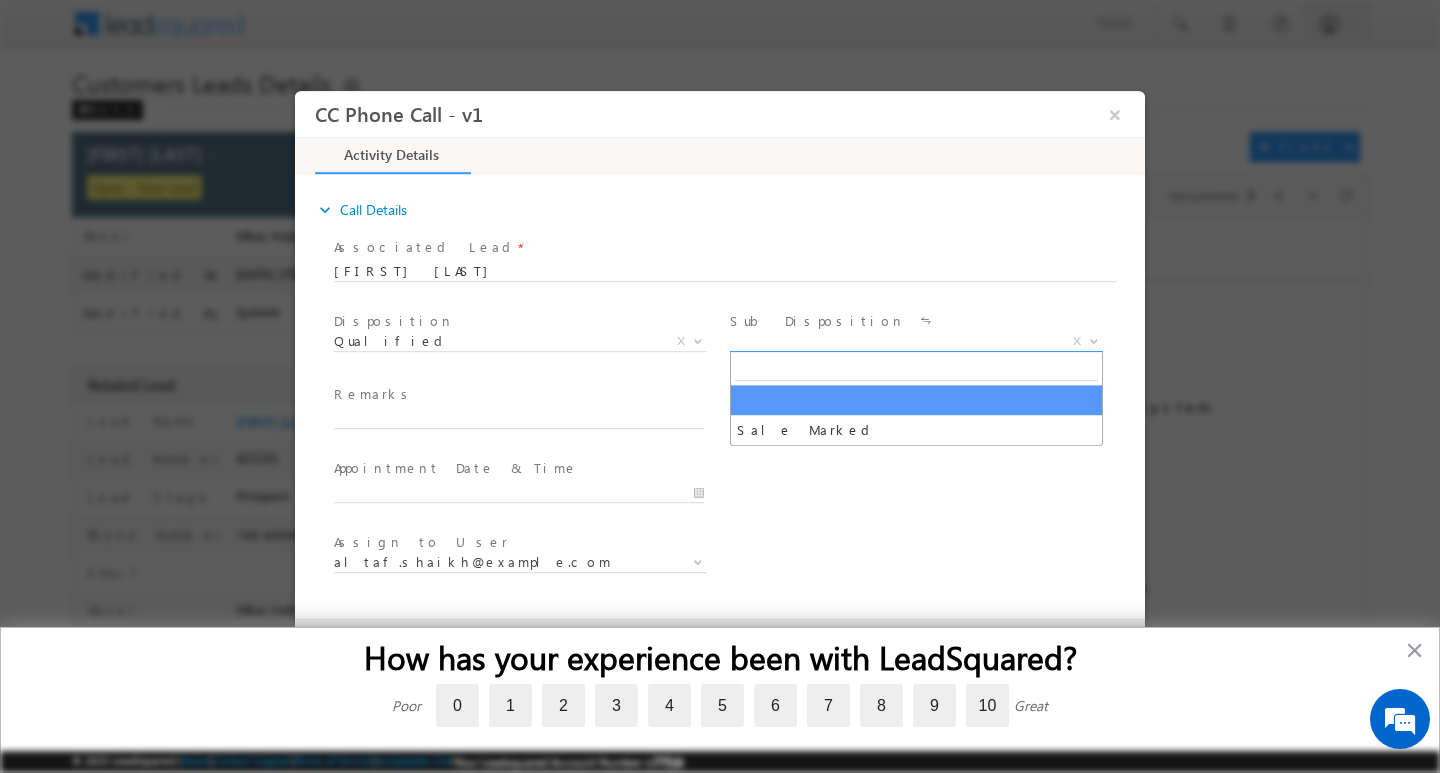 click at bounding box center [1092, 340] 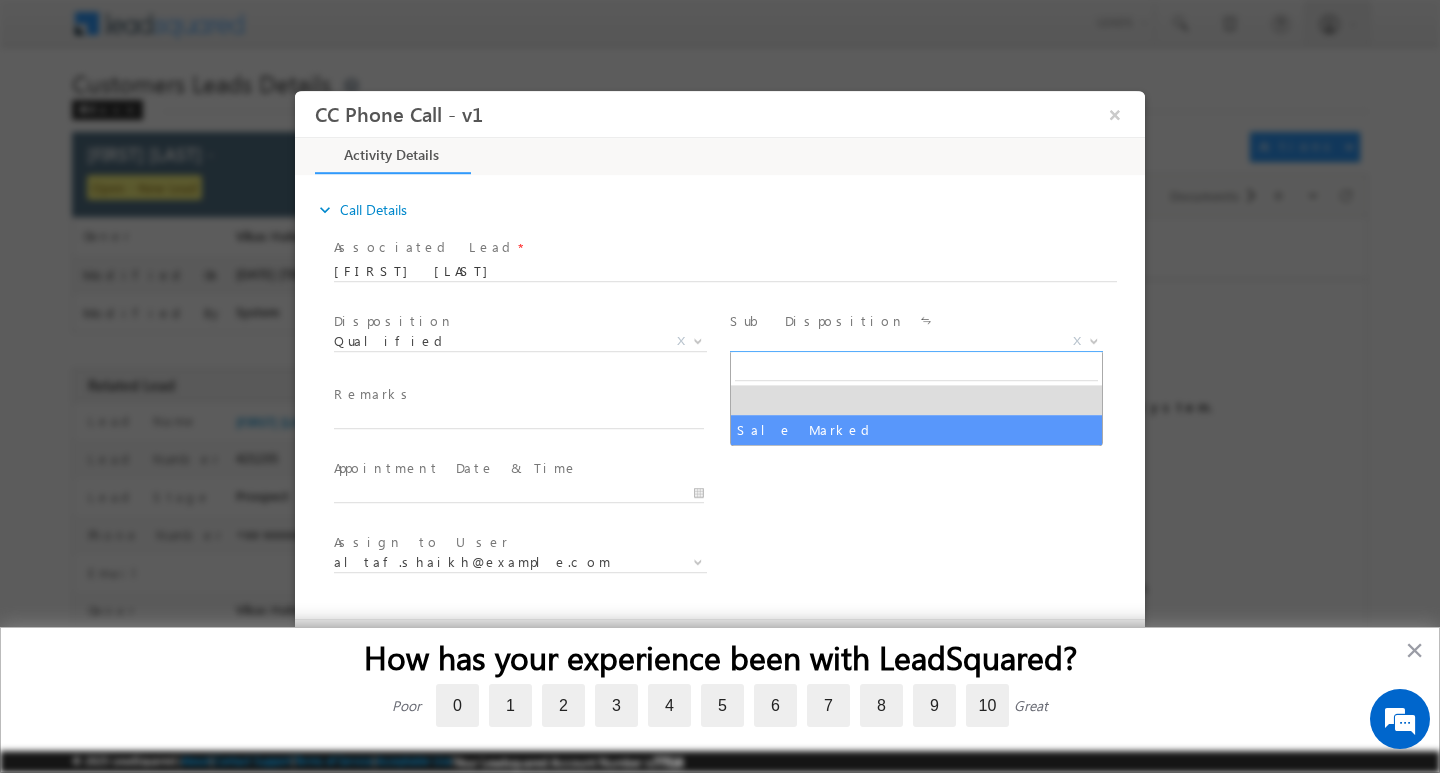 select on "Sale Marked" 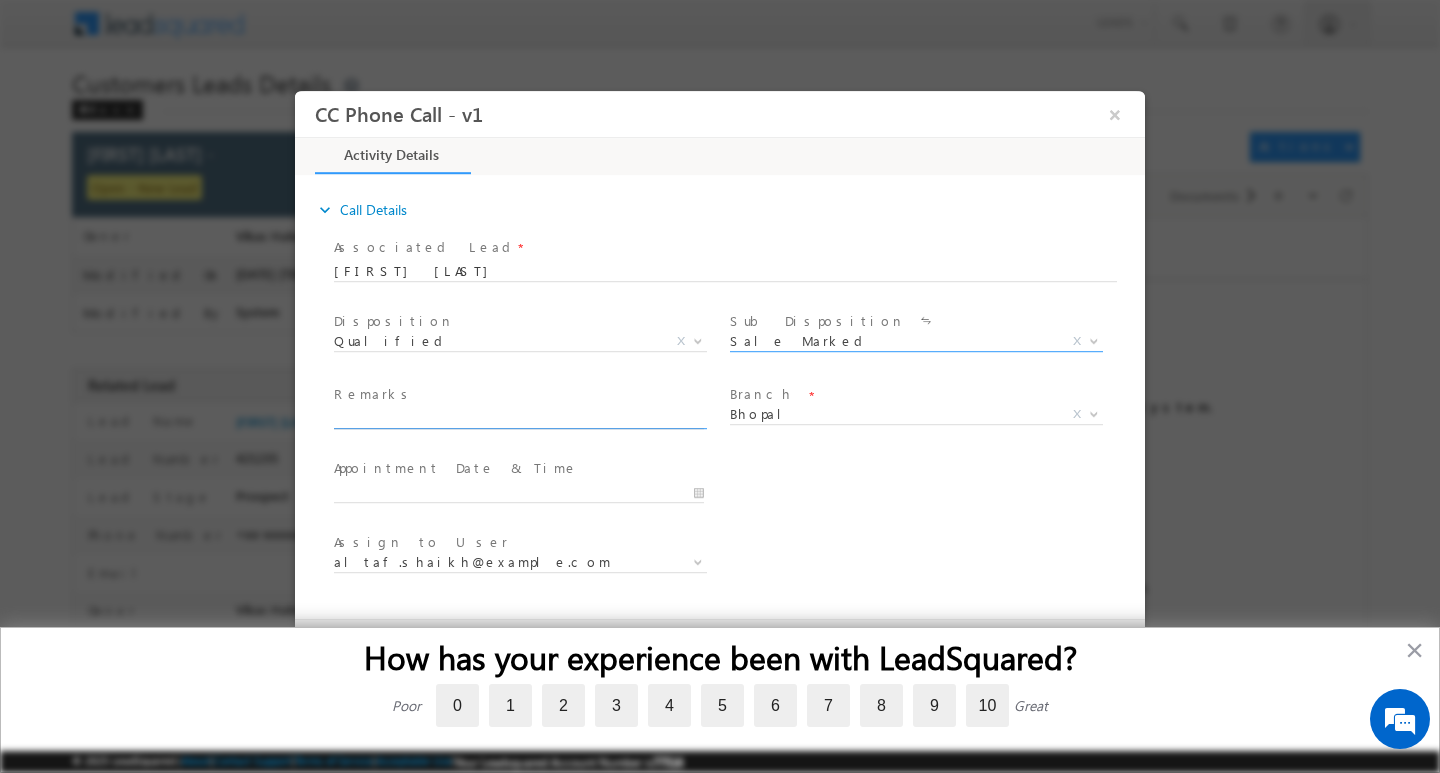 click at bounding box center (519, 418) 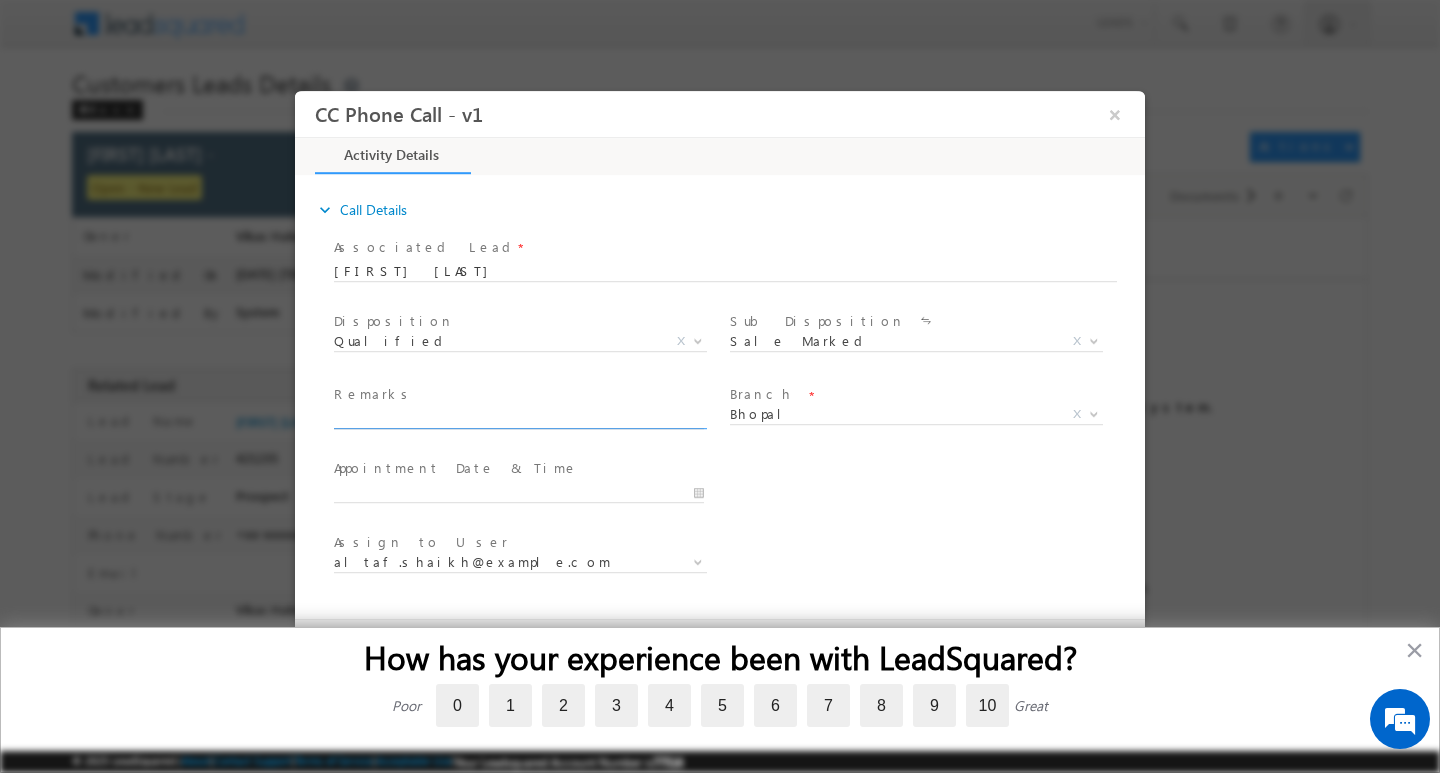 click at bounding box center [519, 418] 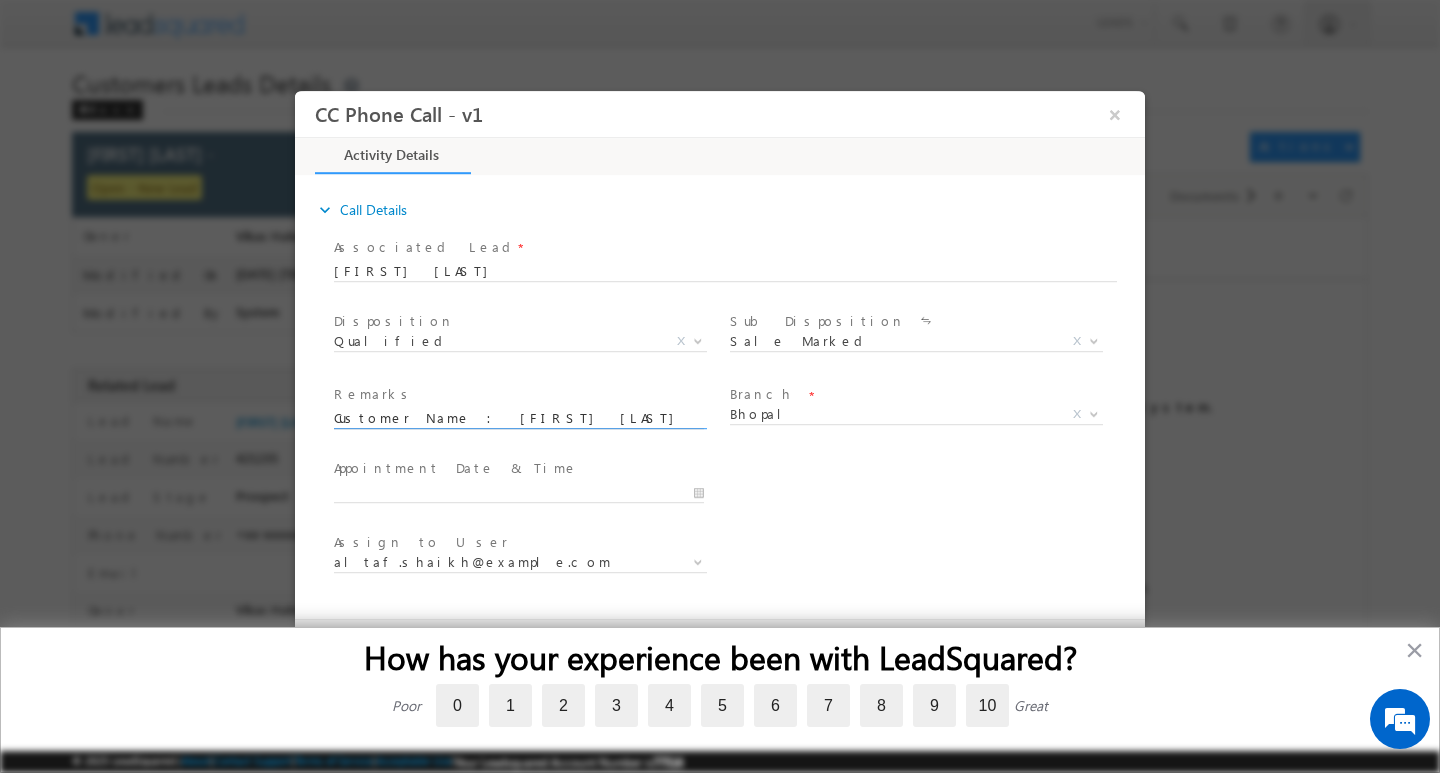 scroll, scrollTop: 0, scrollLeft: 917, axis: horizontal 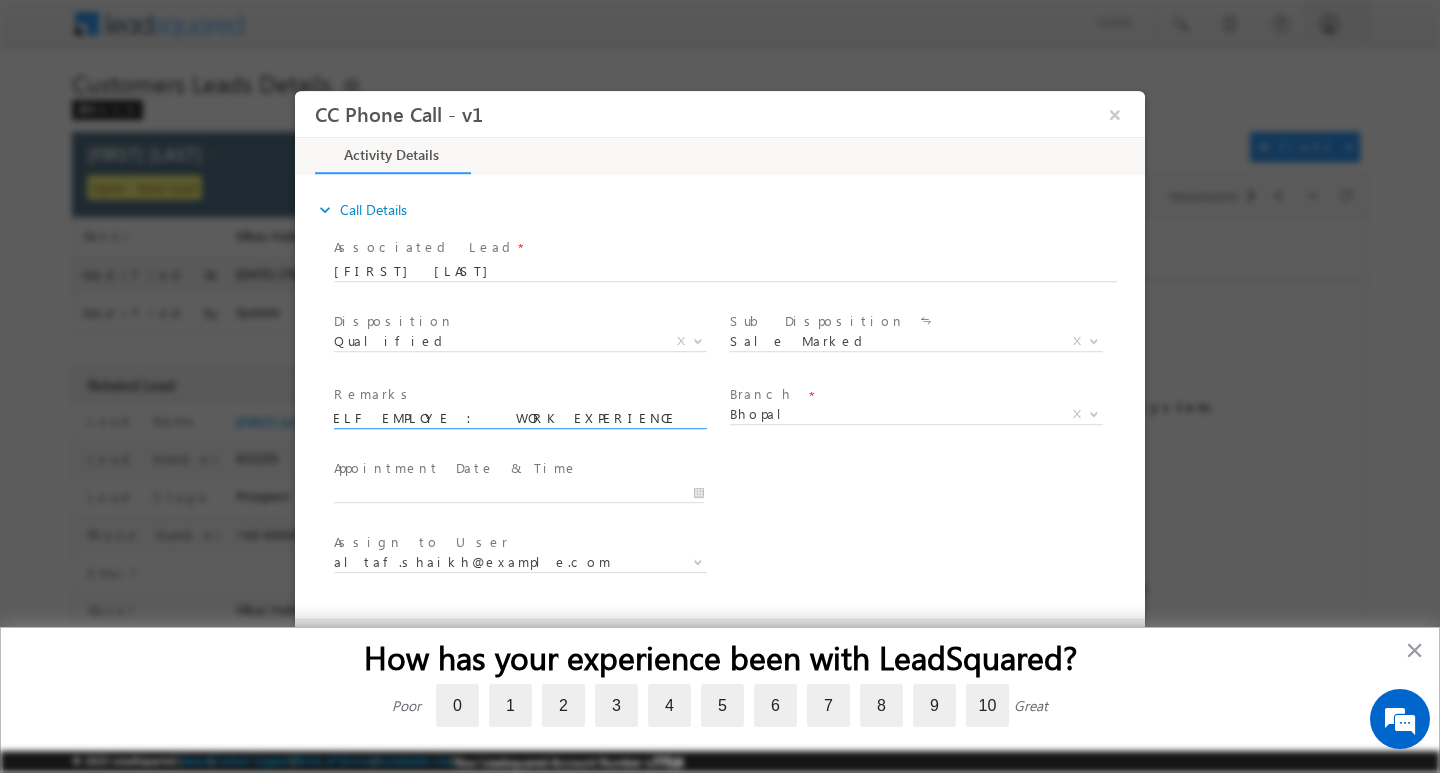 type on "Customer Name : Manmohan Mehar / ag : 31y / b / mothe income 40k / SELF EMPLOYE :  WORK EXPERIENCE 20Y :  PROPERT TYPE MC :  LOAN TYPE RENOVTION  / LOAN AMOUNT 15L : CIBI SCROE   AAD : Tarawali Kalan," 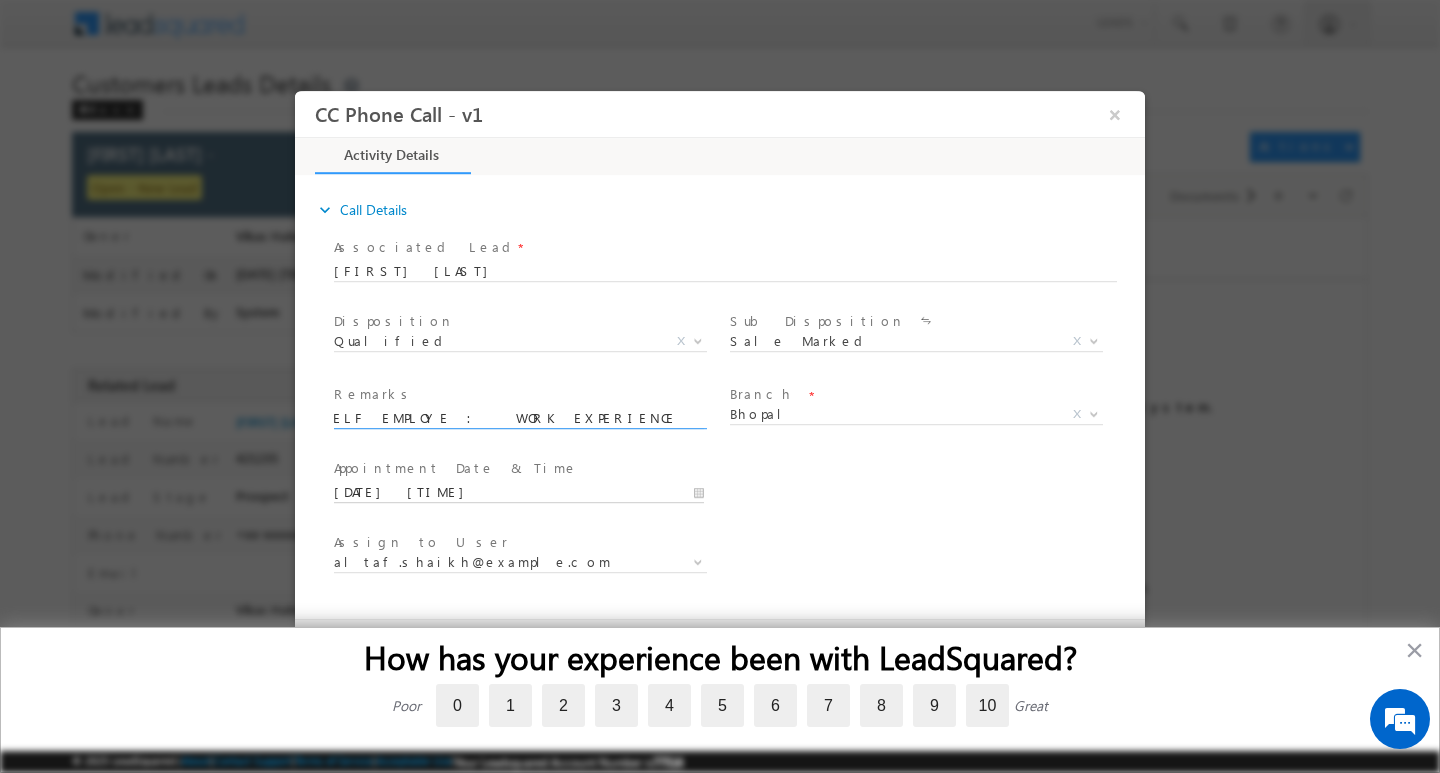 scroll, scrollTop: 0, scrollLeft: 0, axis: both 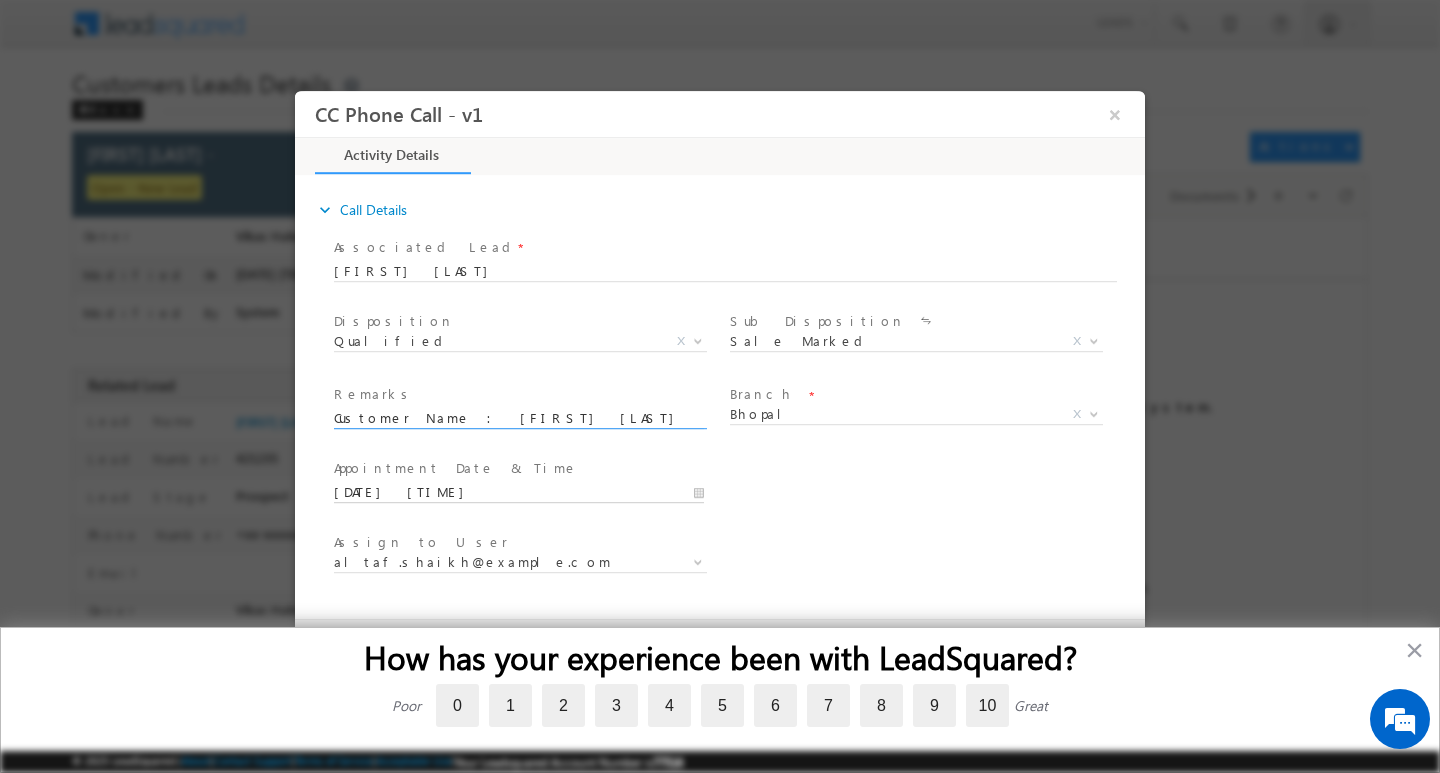 click on "08/04/2025 10:04 AM" at bounding box center [519, 492] 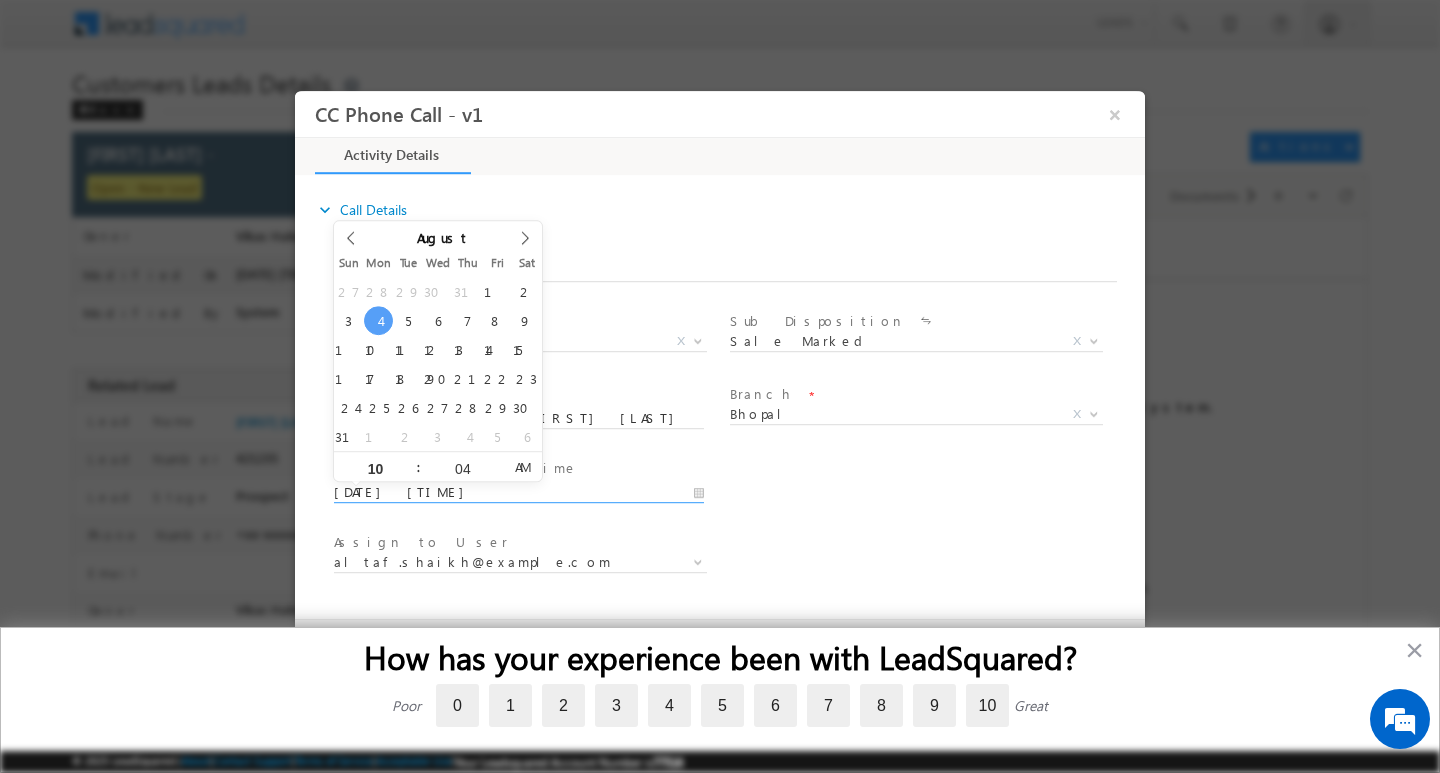 click on "08/04/2025 10:04 AM" at bounding box center (519, 492) 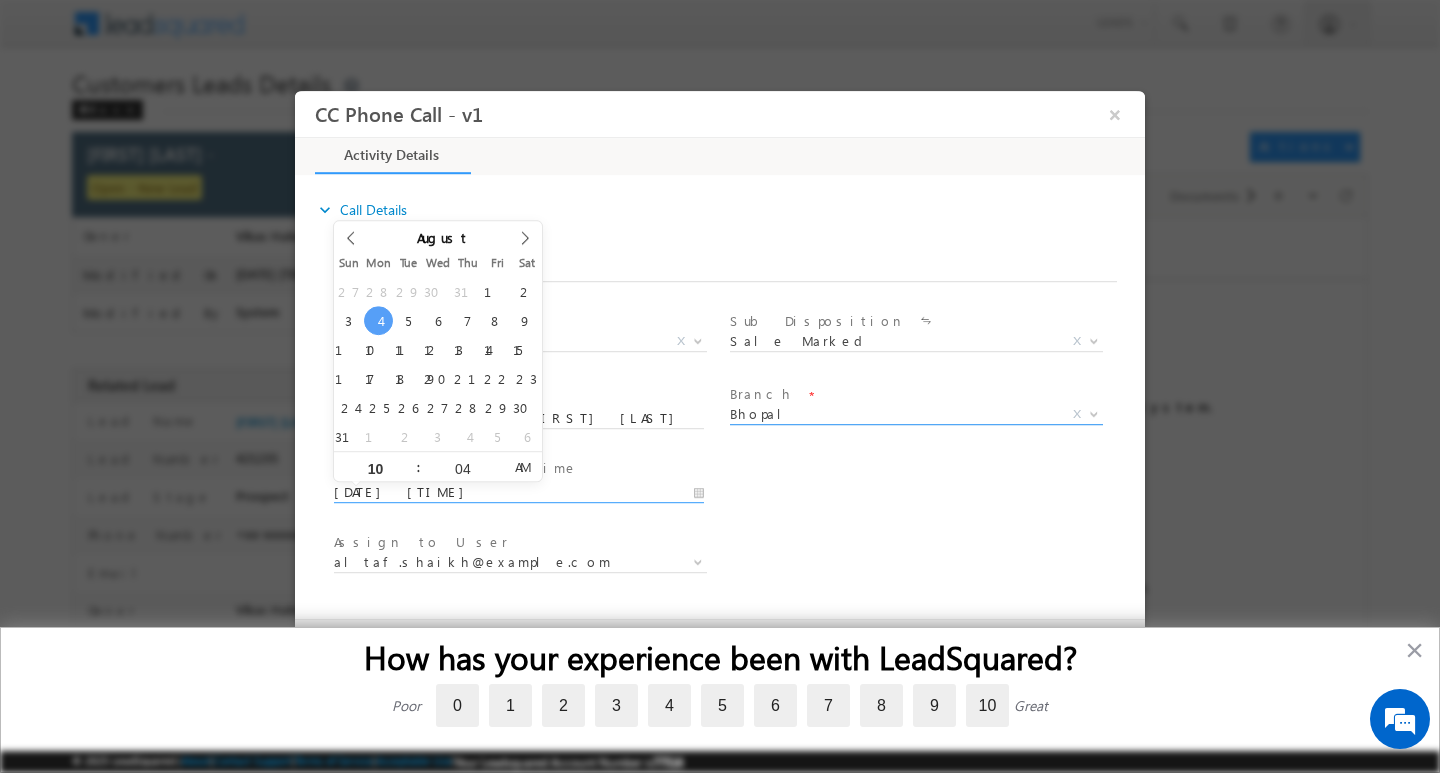 click at bounding box center [1094, 412] 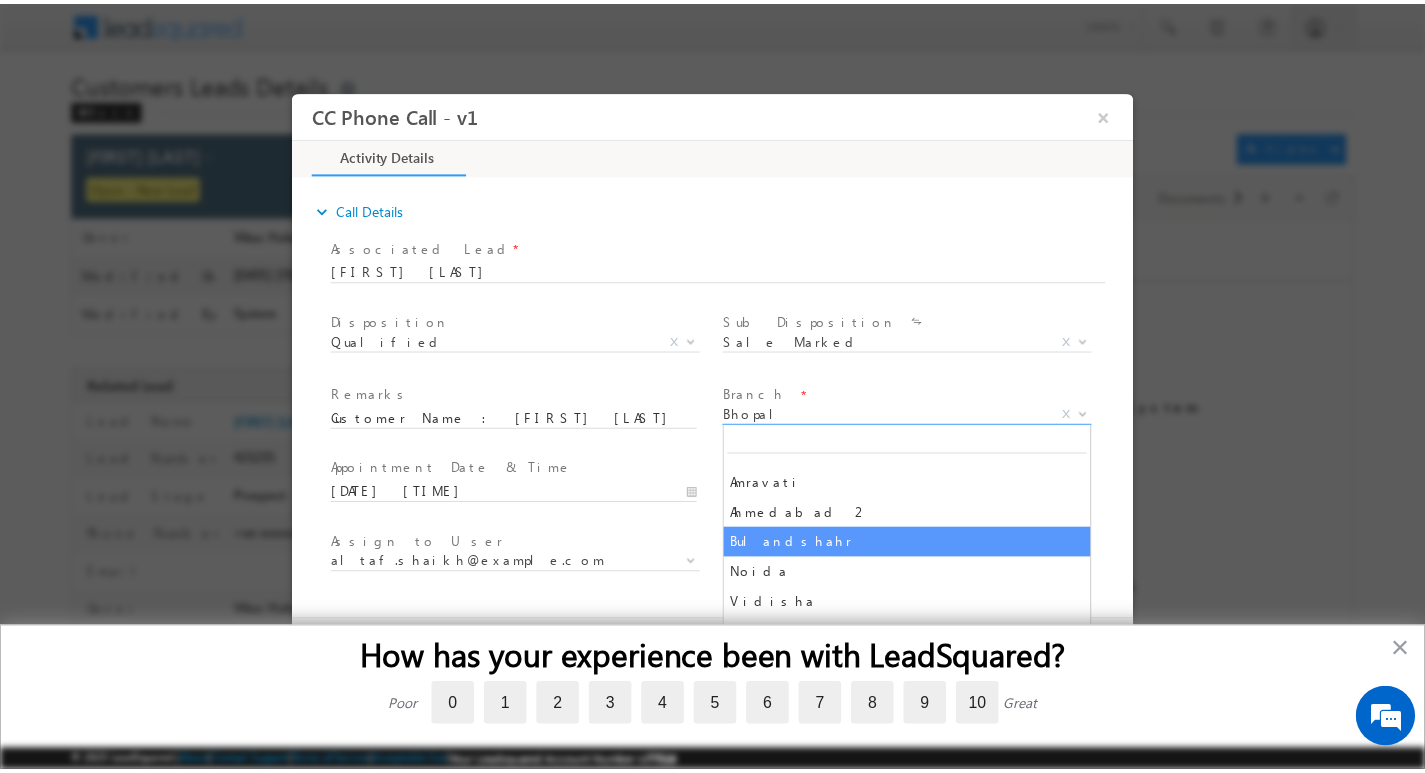 scroll, scrollTop: 2290, scrollLeft: 0, axis: vertical 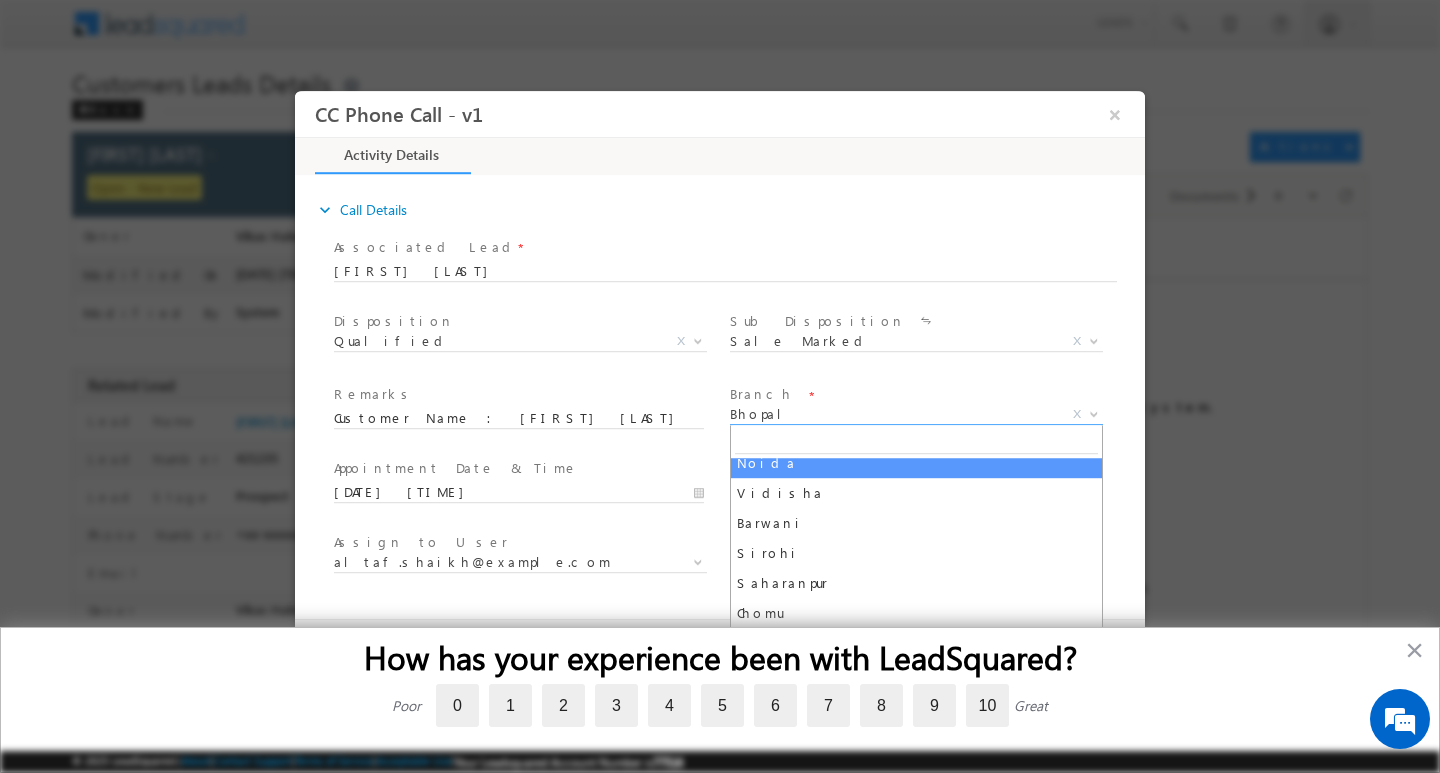 click on "Branch
*" at bounding box center [914, 395] 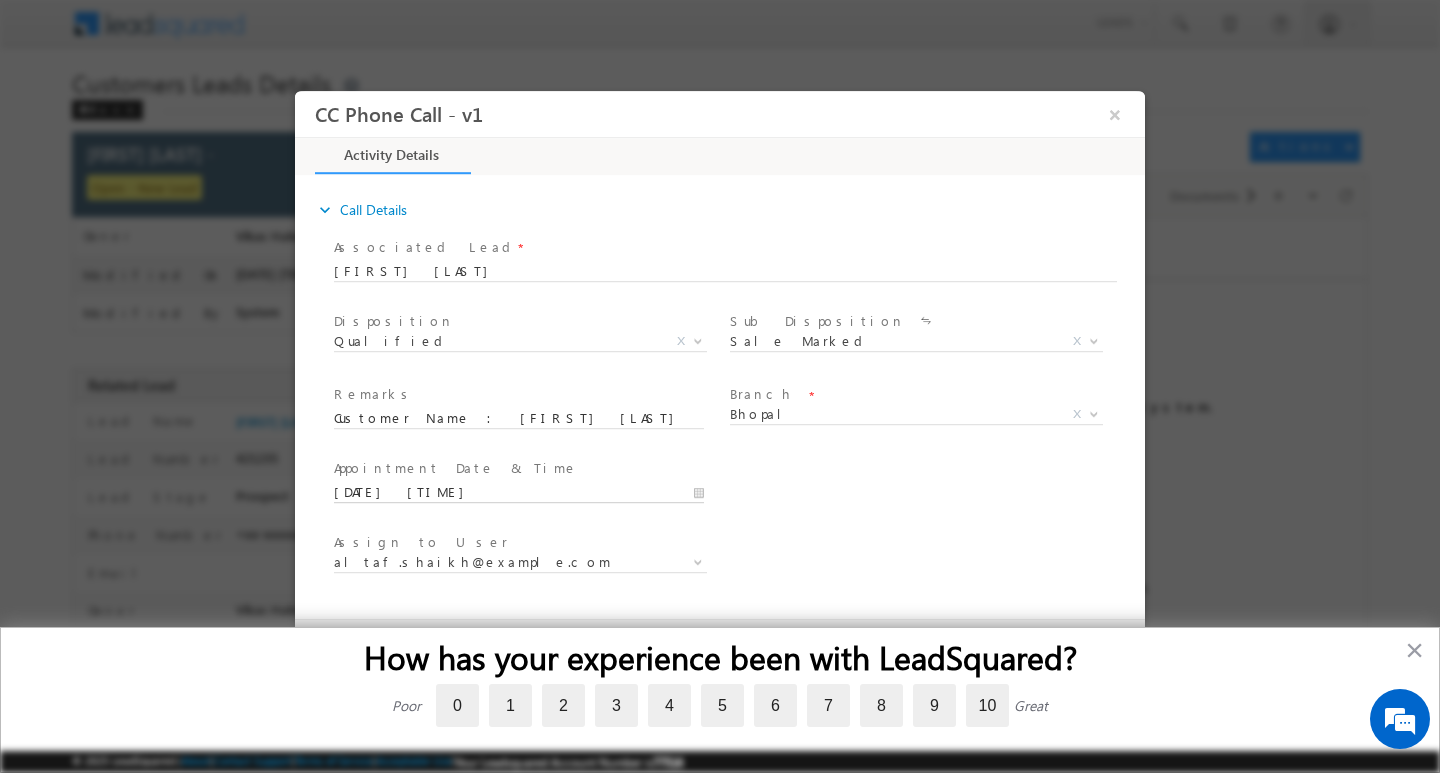 click on "08/04/2025 10:04 AM" at bounding box center [519, 492] 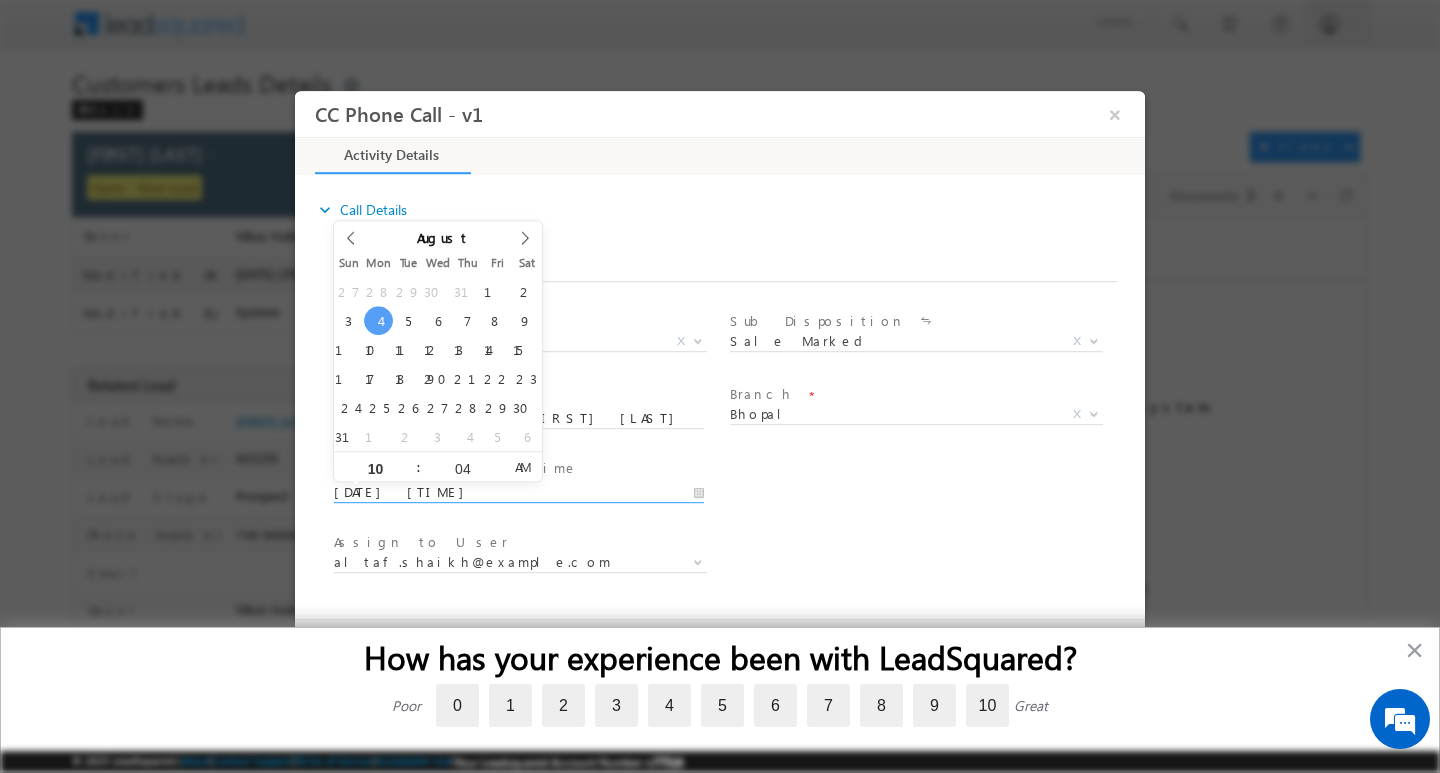 click on "08/04/2025 10:04 AM" at bounding box center [519, 492] 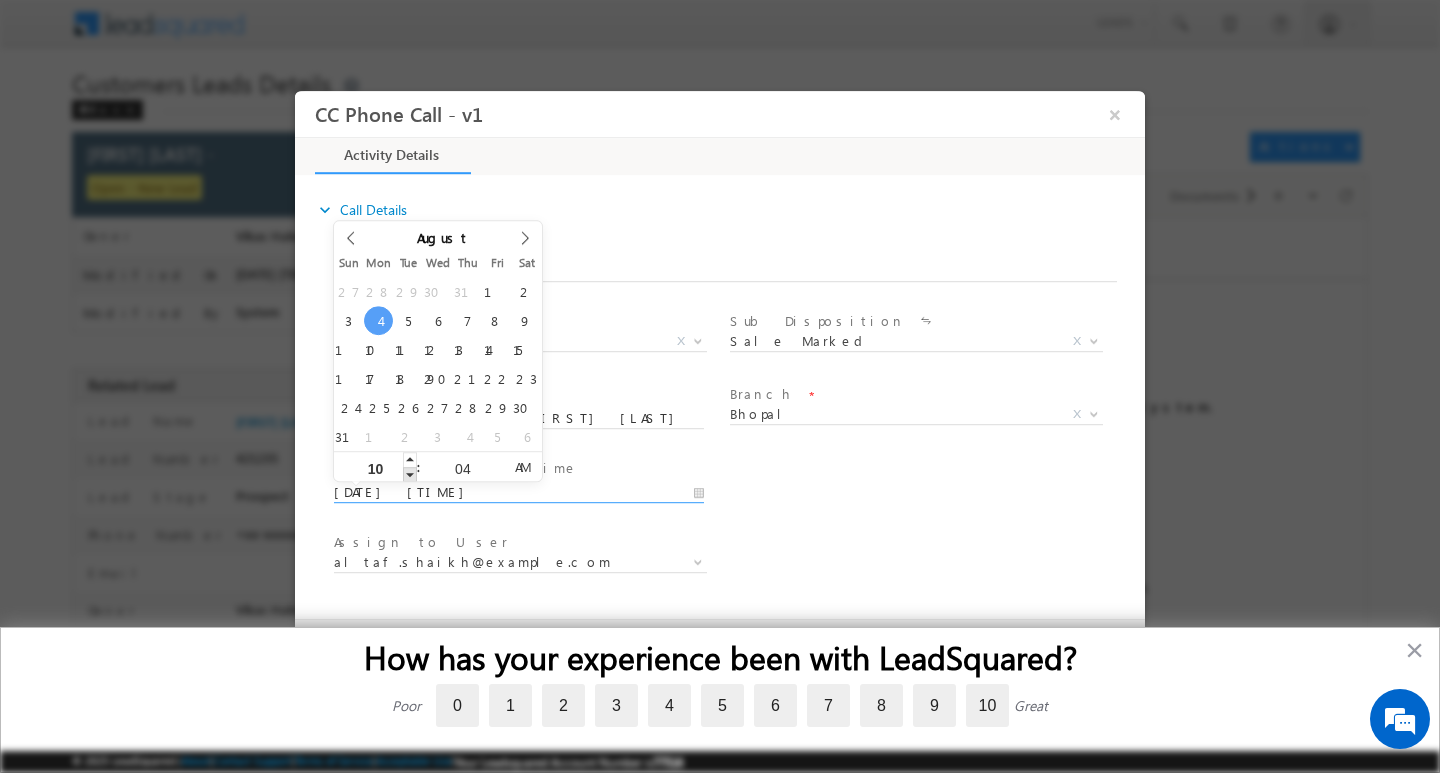 type on "08/04/2025 9:04 AM" 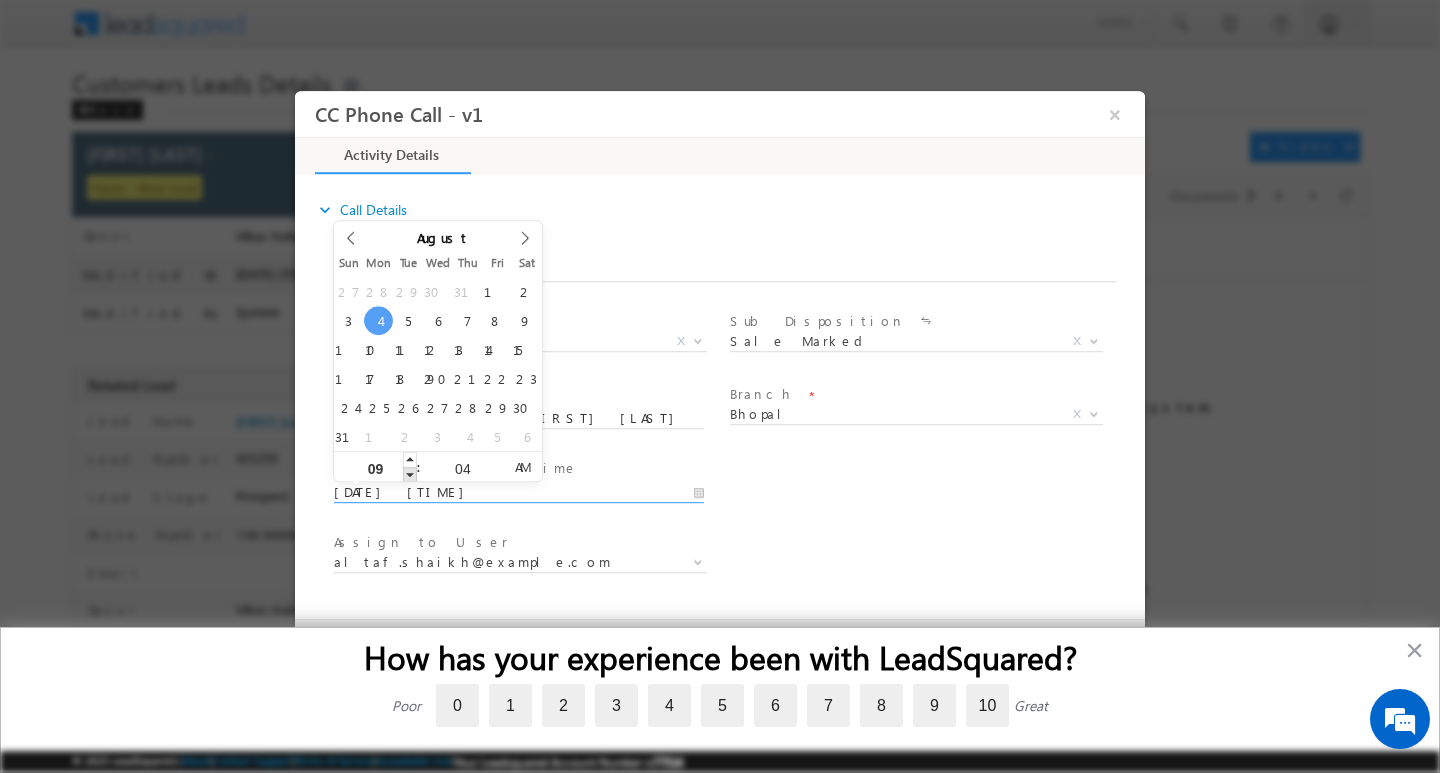 click at bounding box center (410, 473) 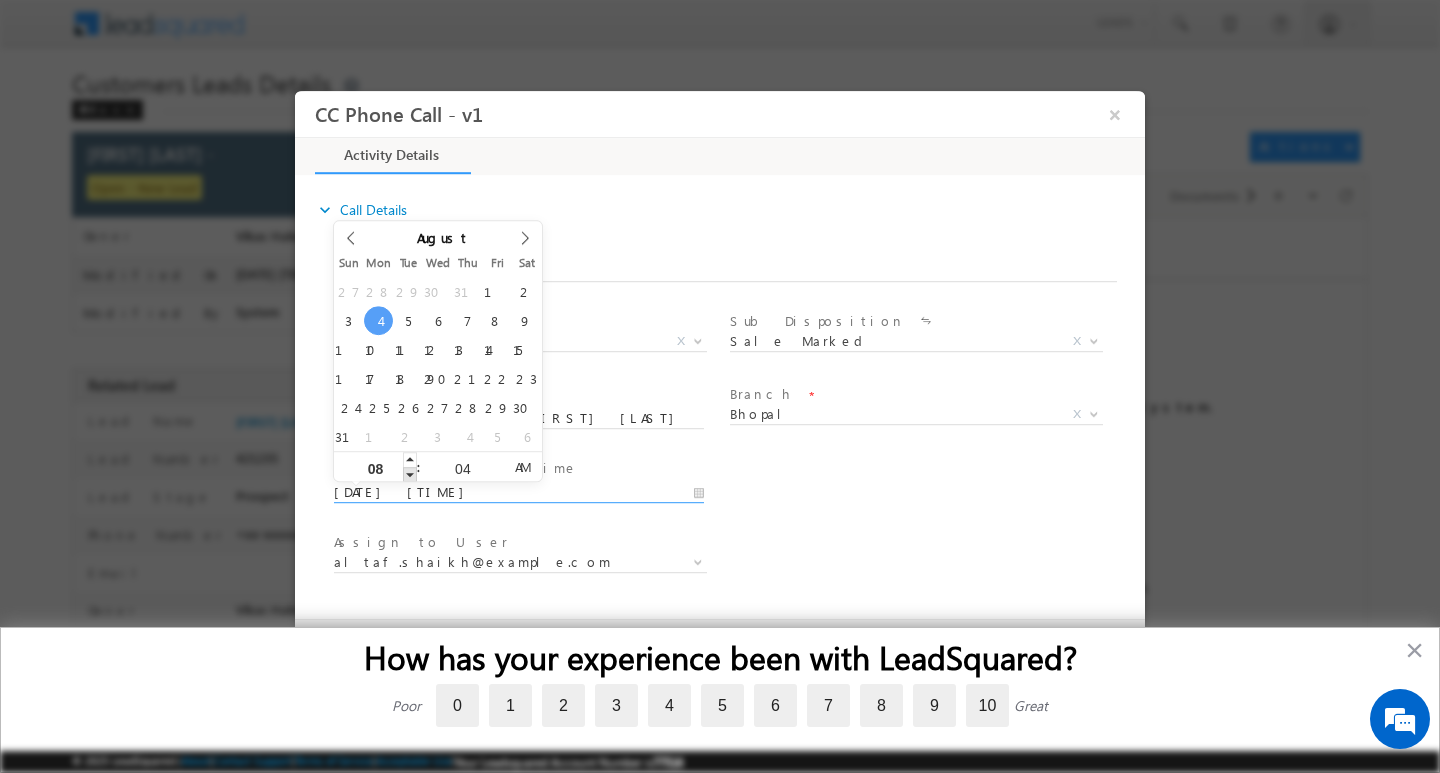 click at bounding box center [410, 473] 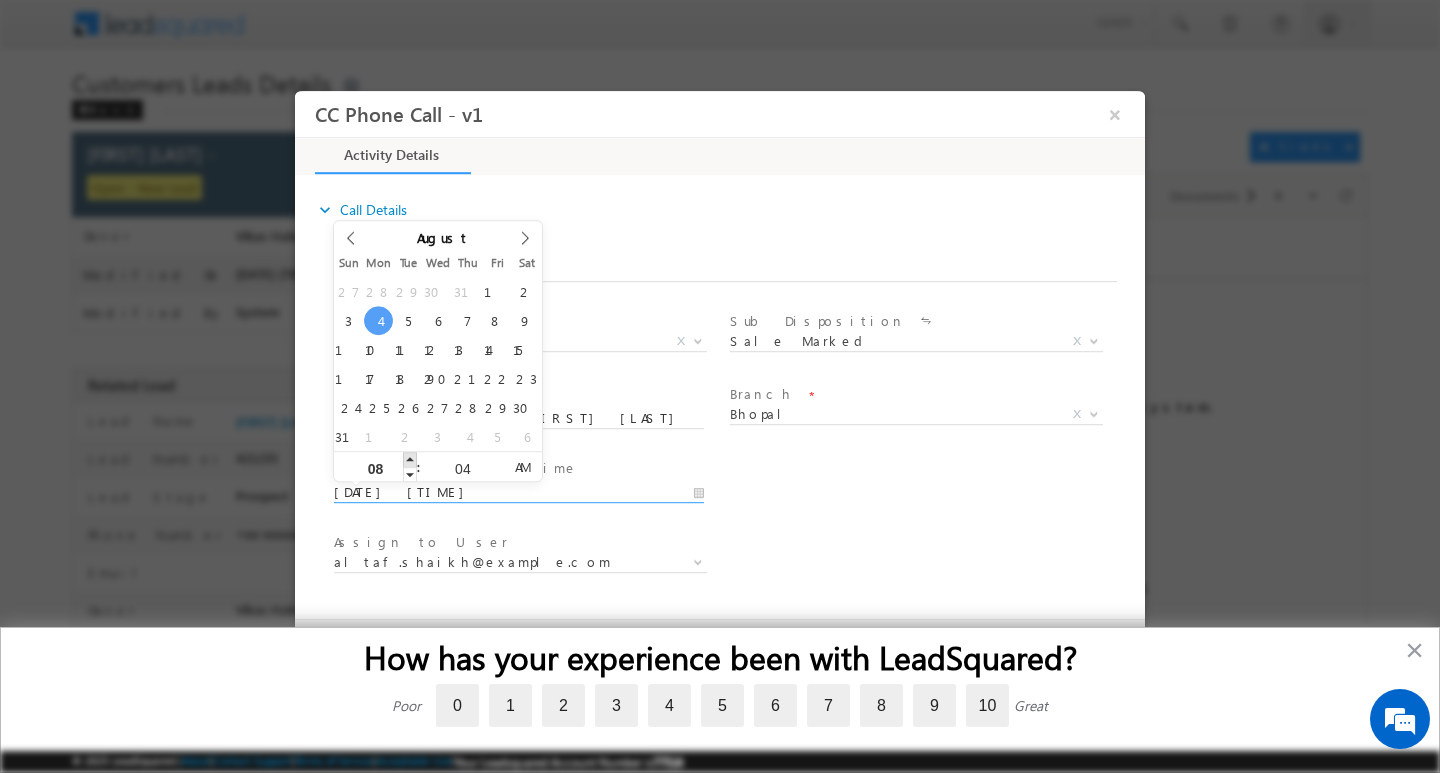 type on "08/04/2025 9:04 AM" 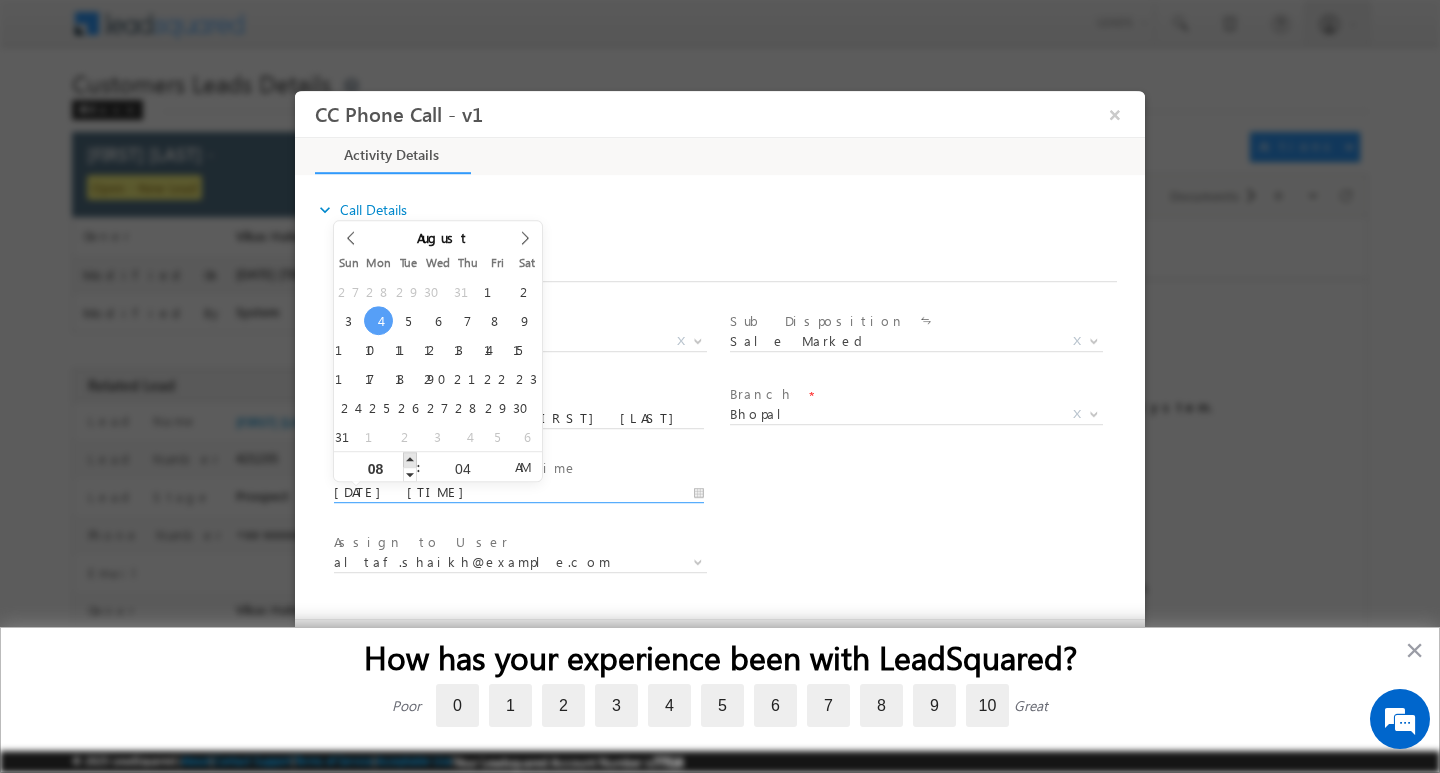 type on "09" 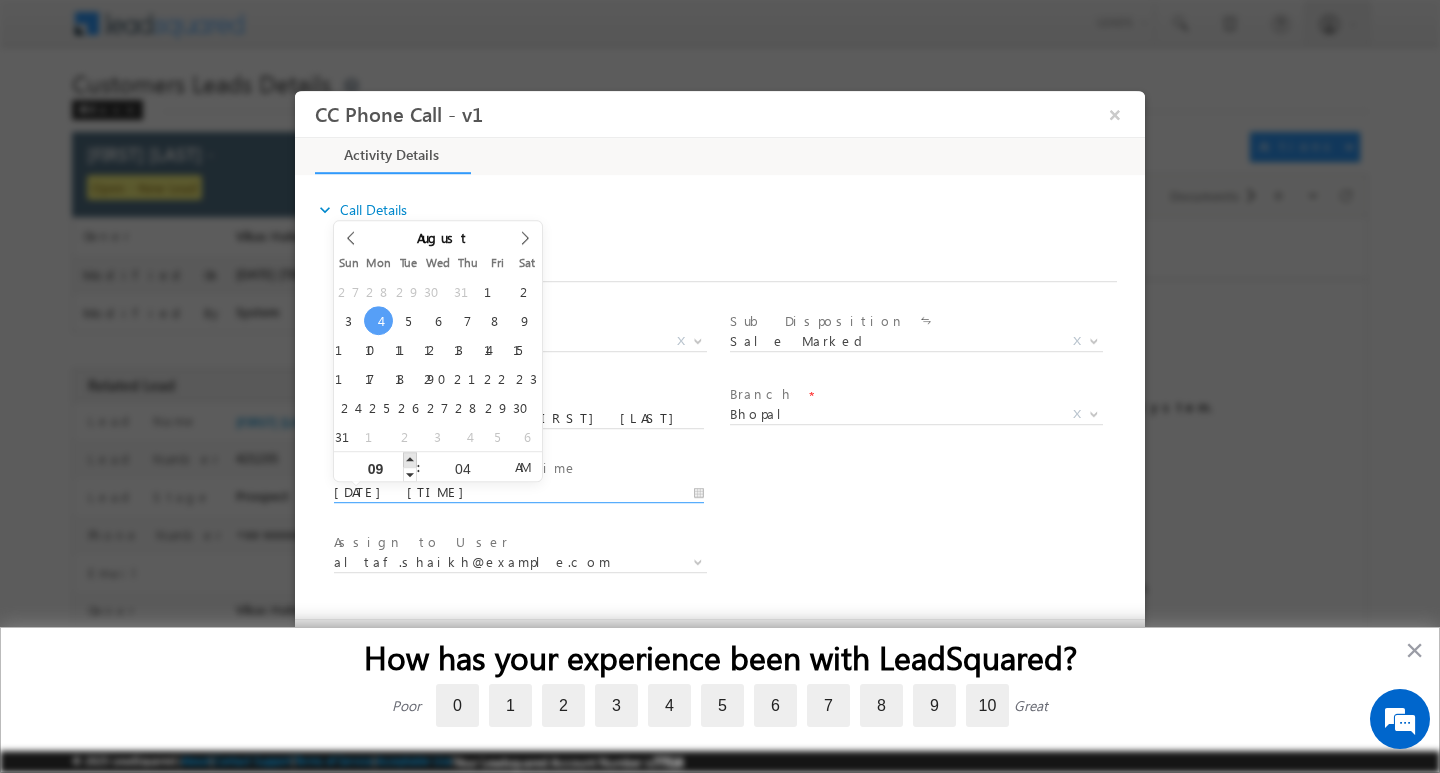 click at bounding box center [410, 458] 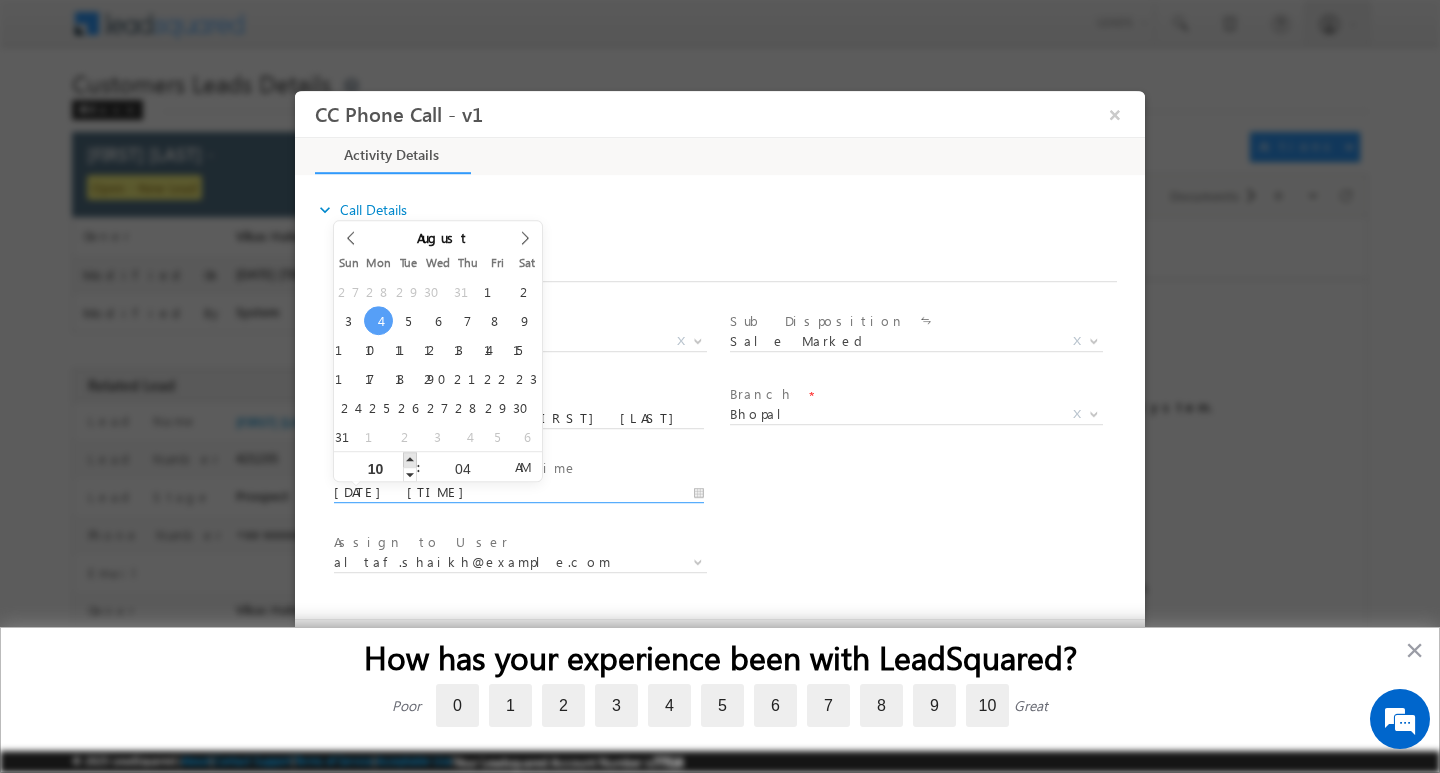 click at bounding box center [410, 458] 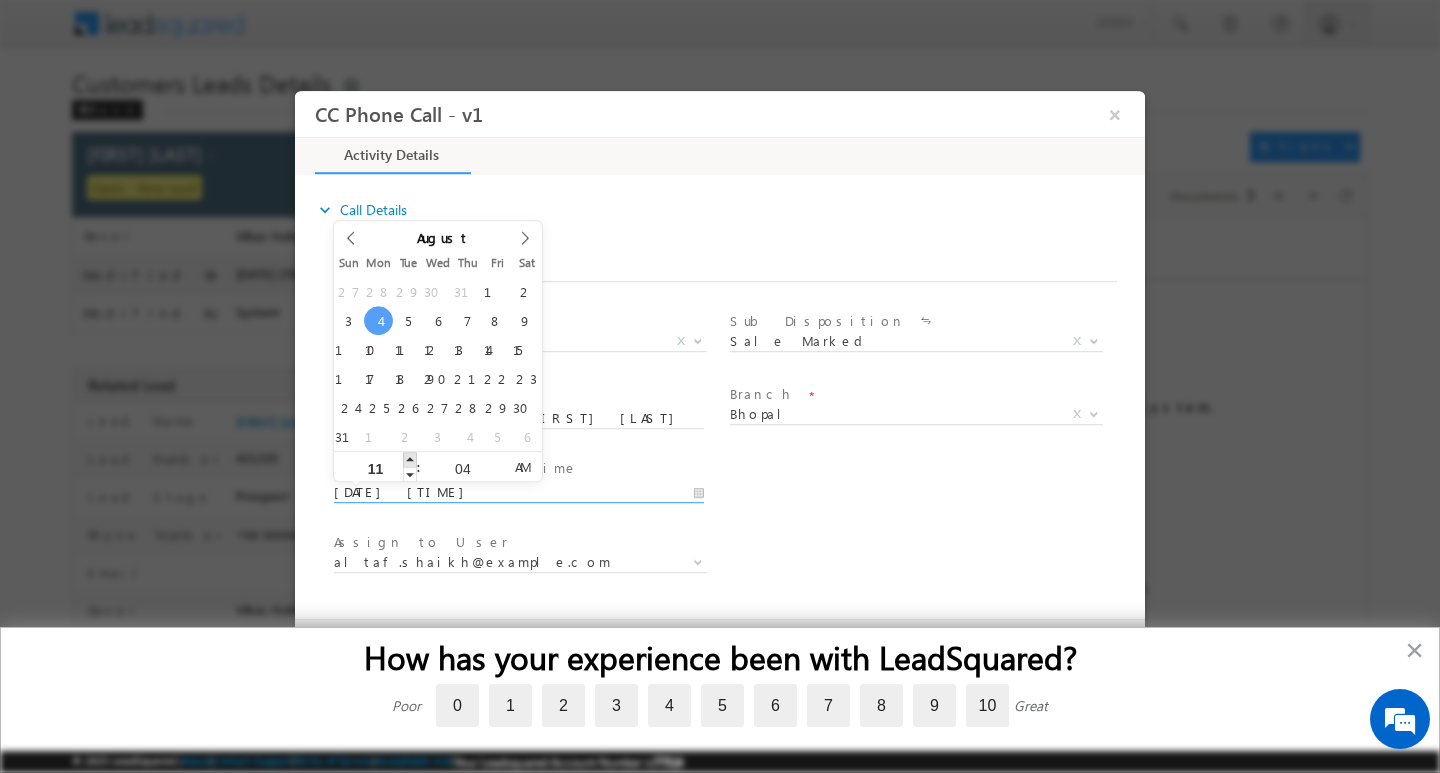 click at bounding box center (410, 458) 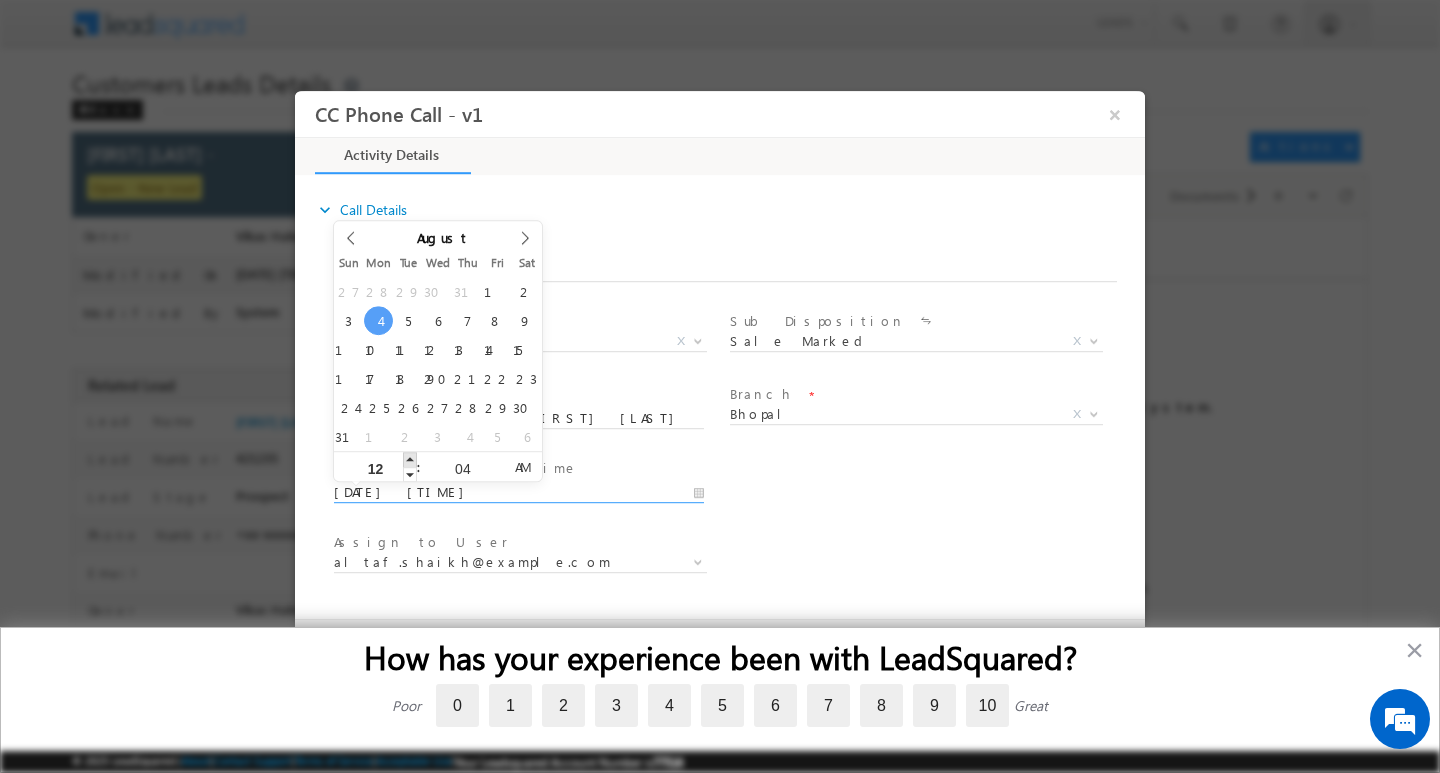 click at bounding box center [410, 458] 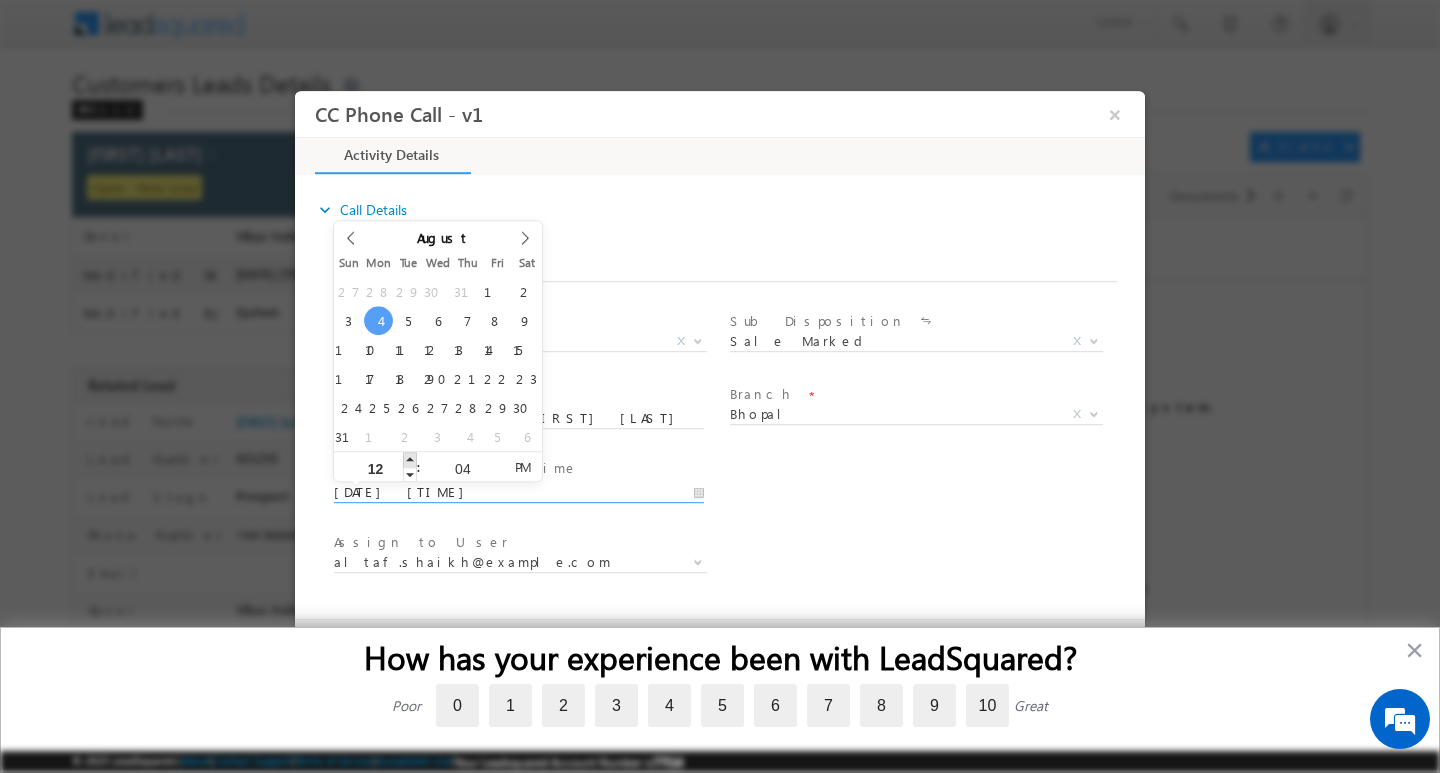 type on "08/04/2025 1:04 PM" 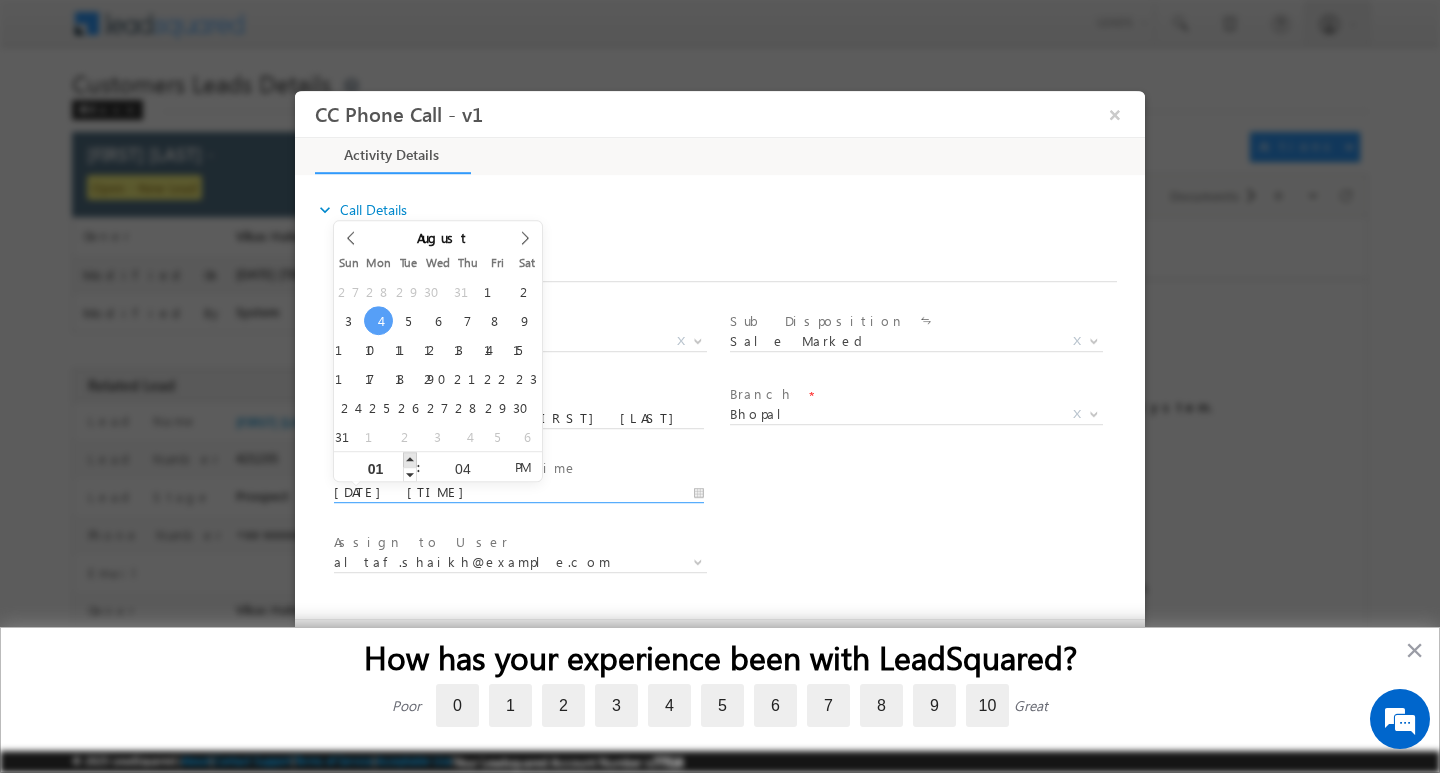 click at bounding box center (410, 458) 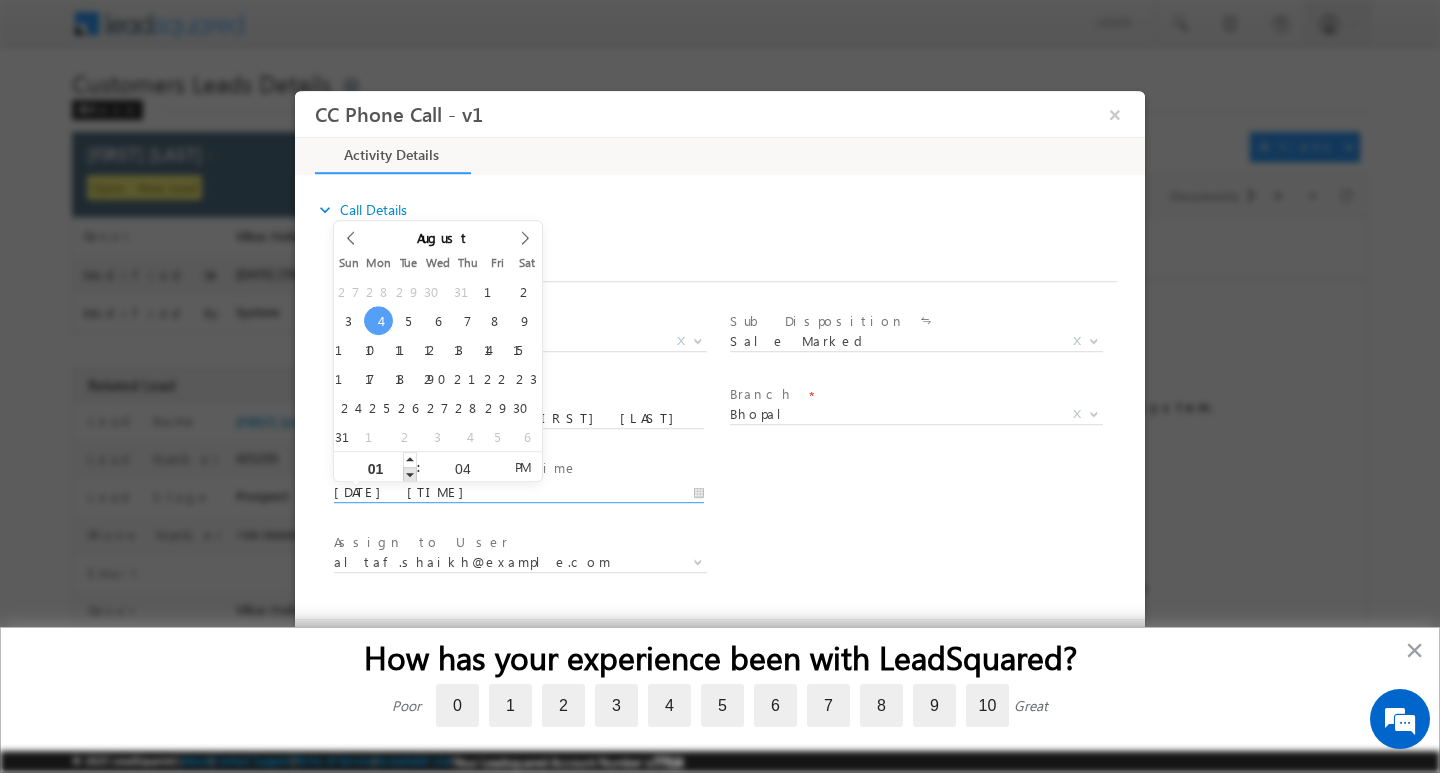 type on "08/04/2025 12:04 PM" 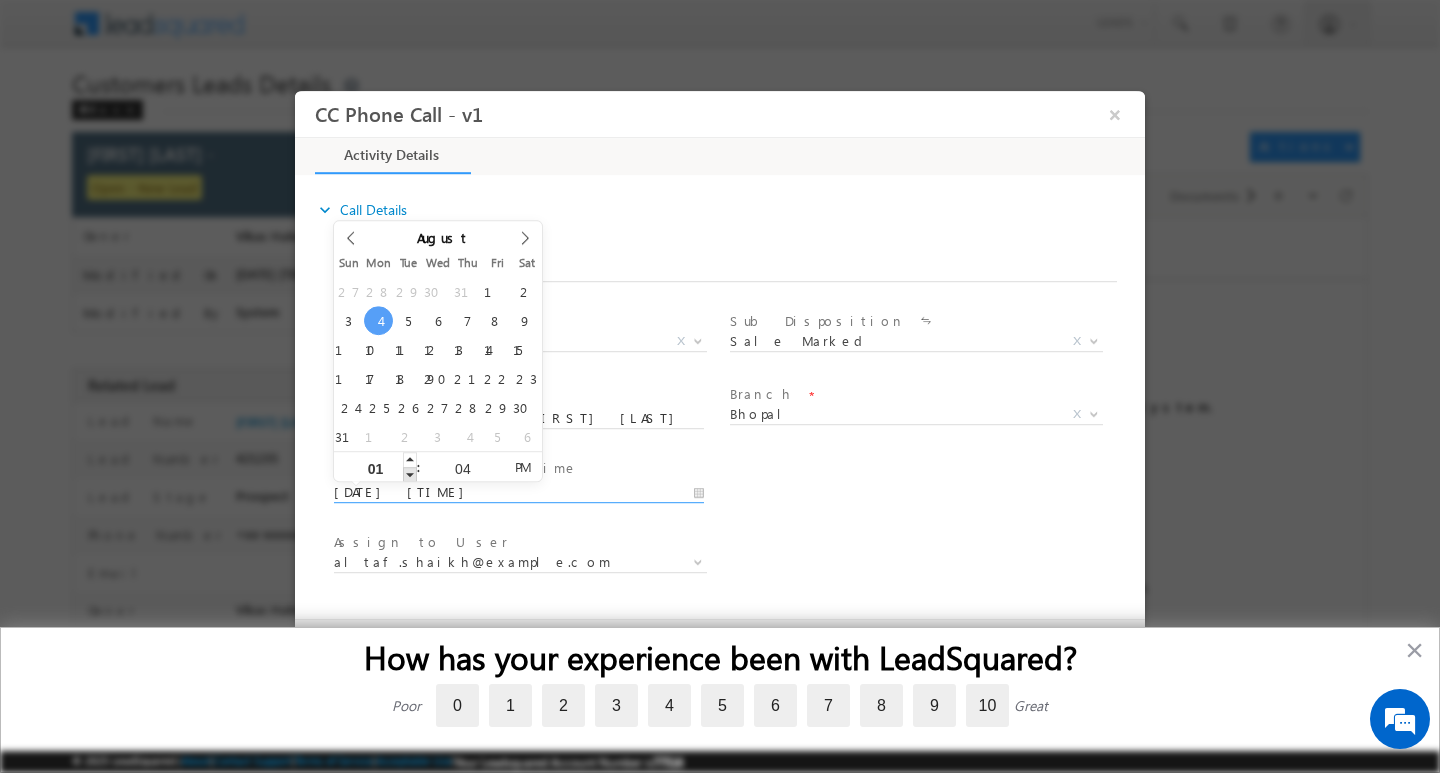 type on "12" 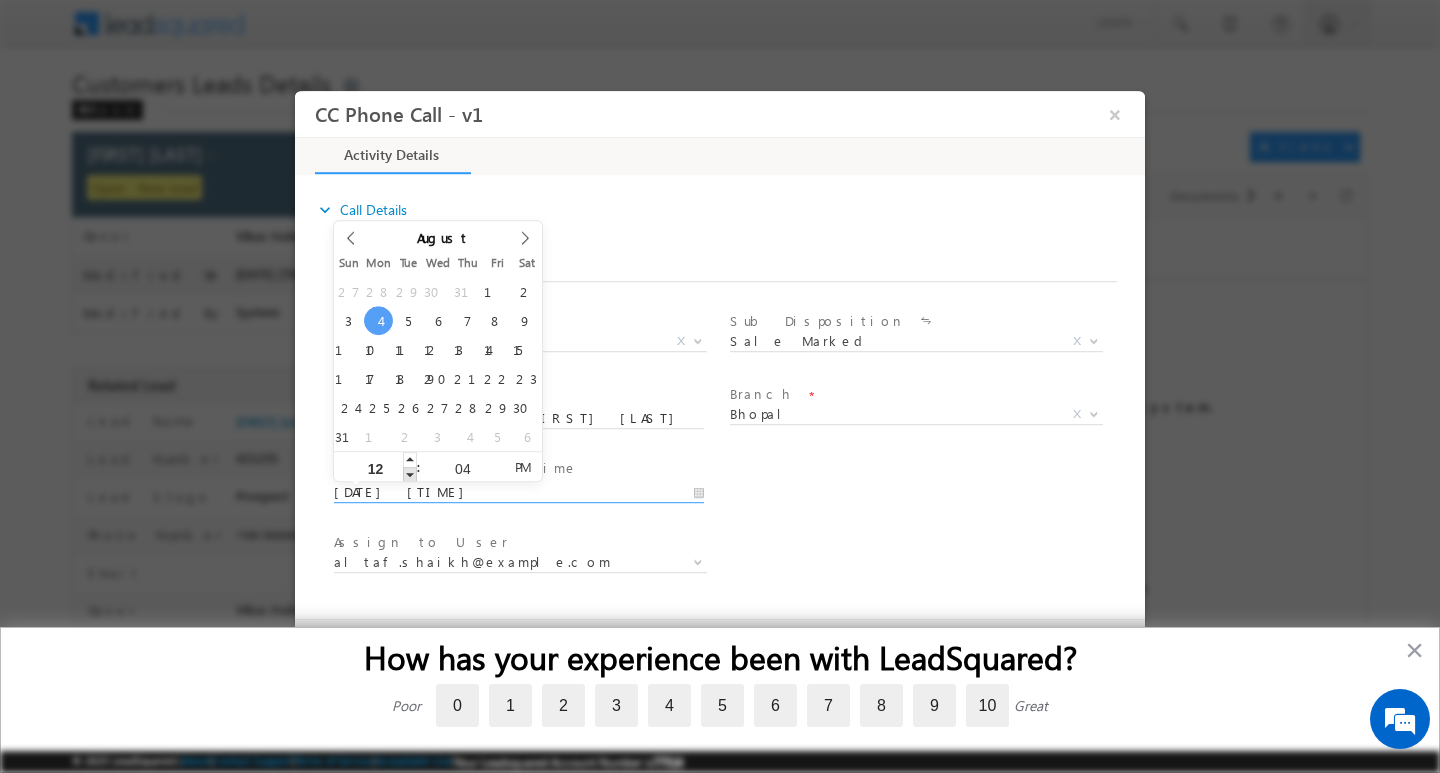 click at bounding box center (410, 473) 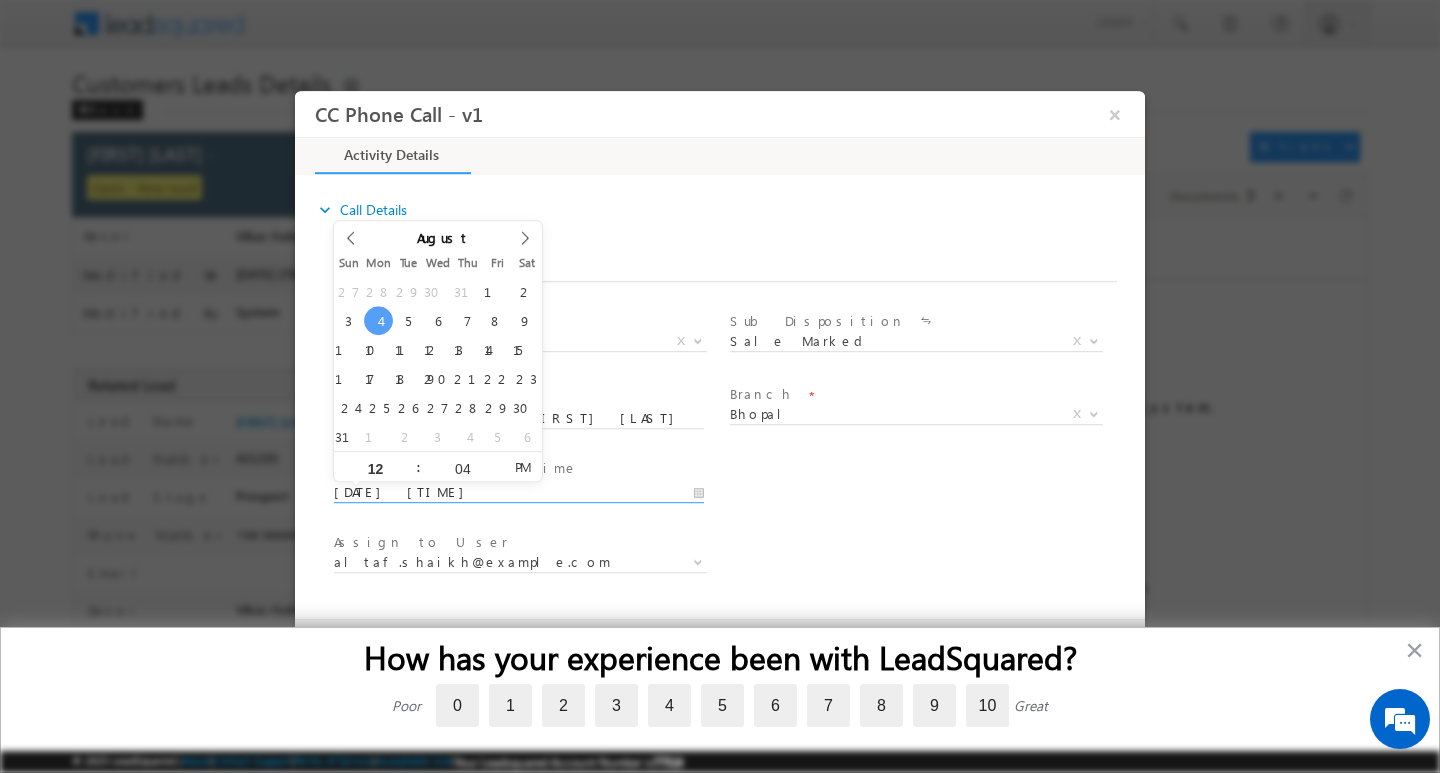 click on "Appointment Date & Time
*
08/04/2025 12:04 PM" at bounding box center [528, 490] 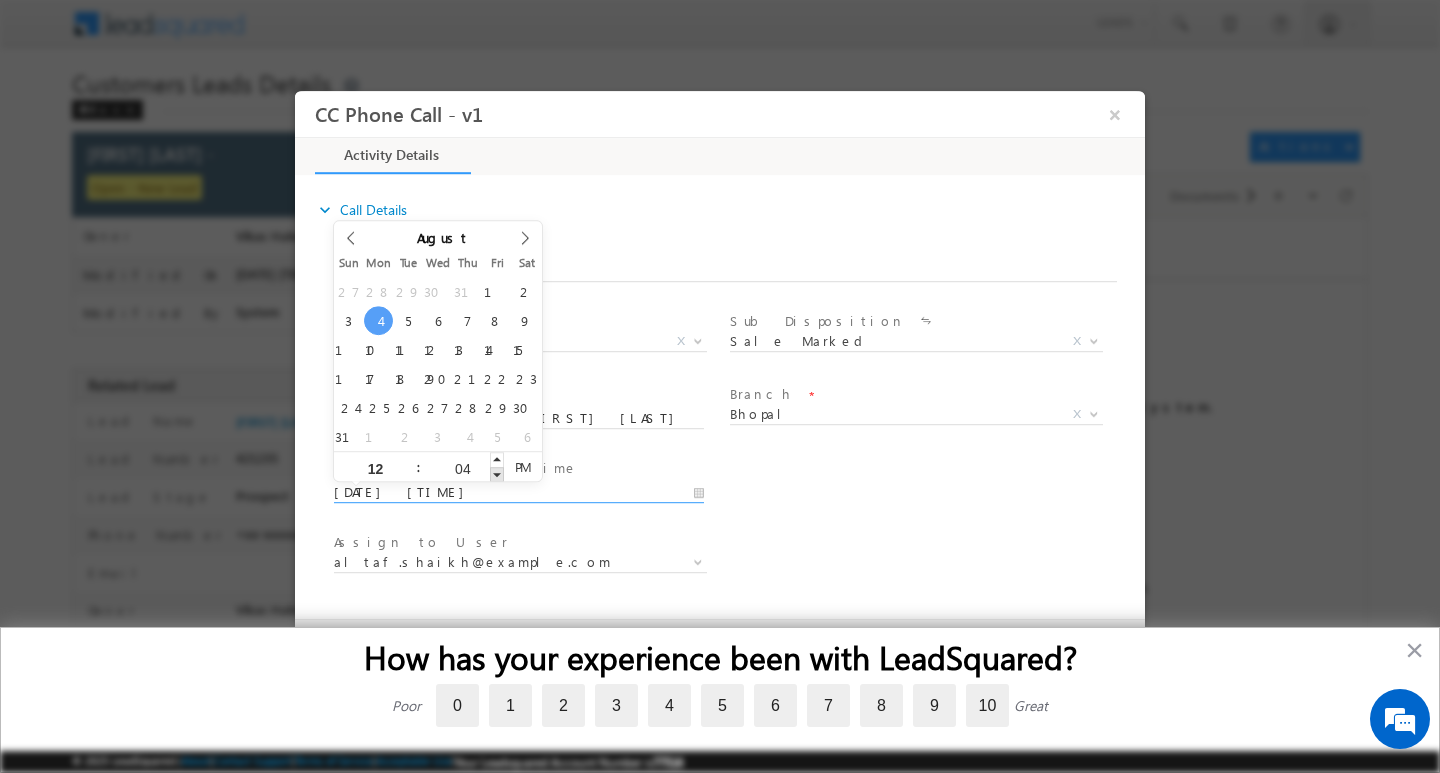 type on "08/04/2025 12:03 PM" 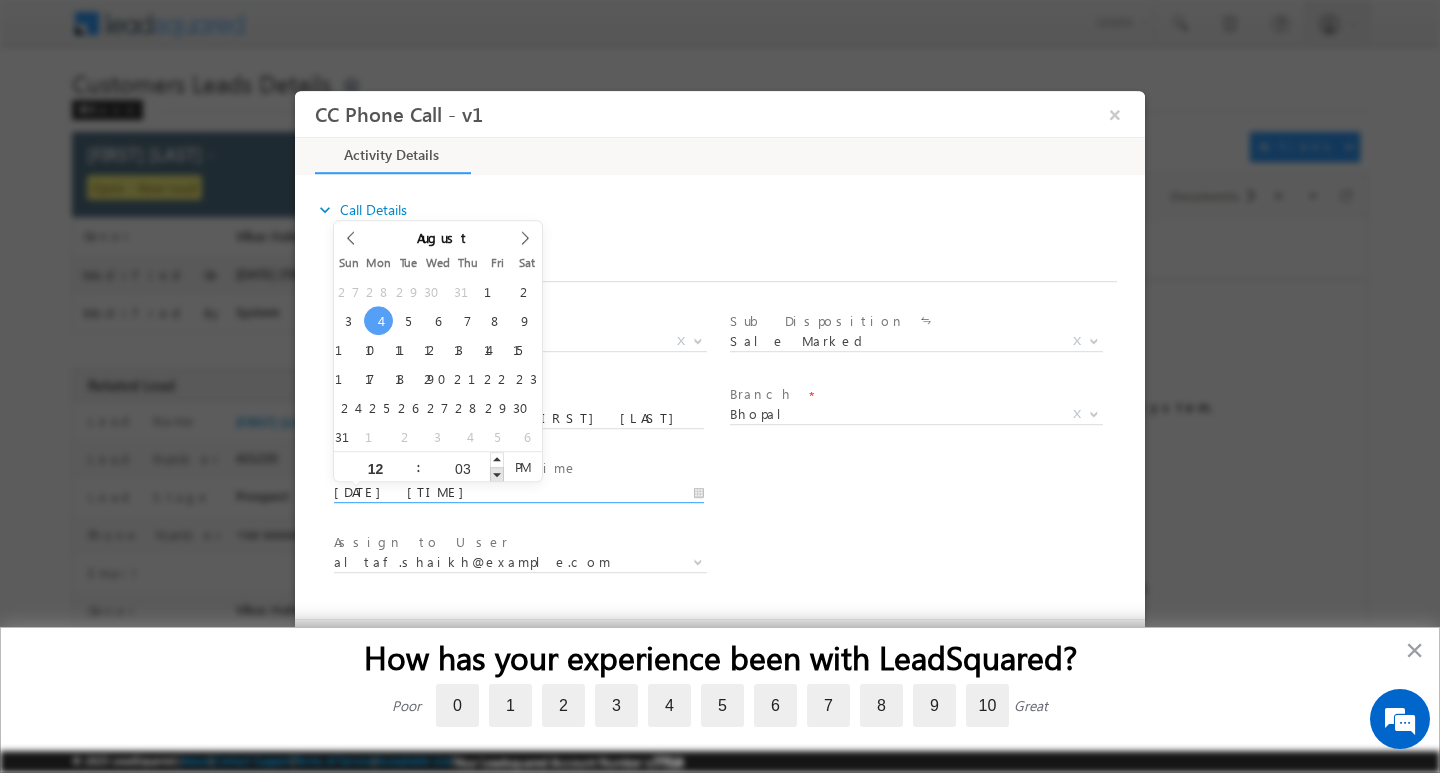 click at bounding box center (497, 473) 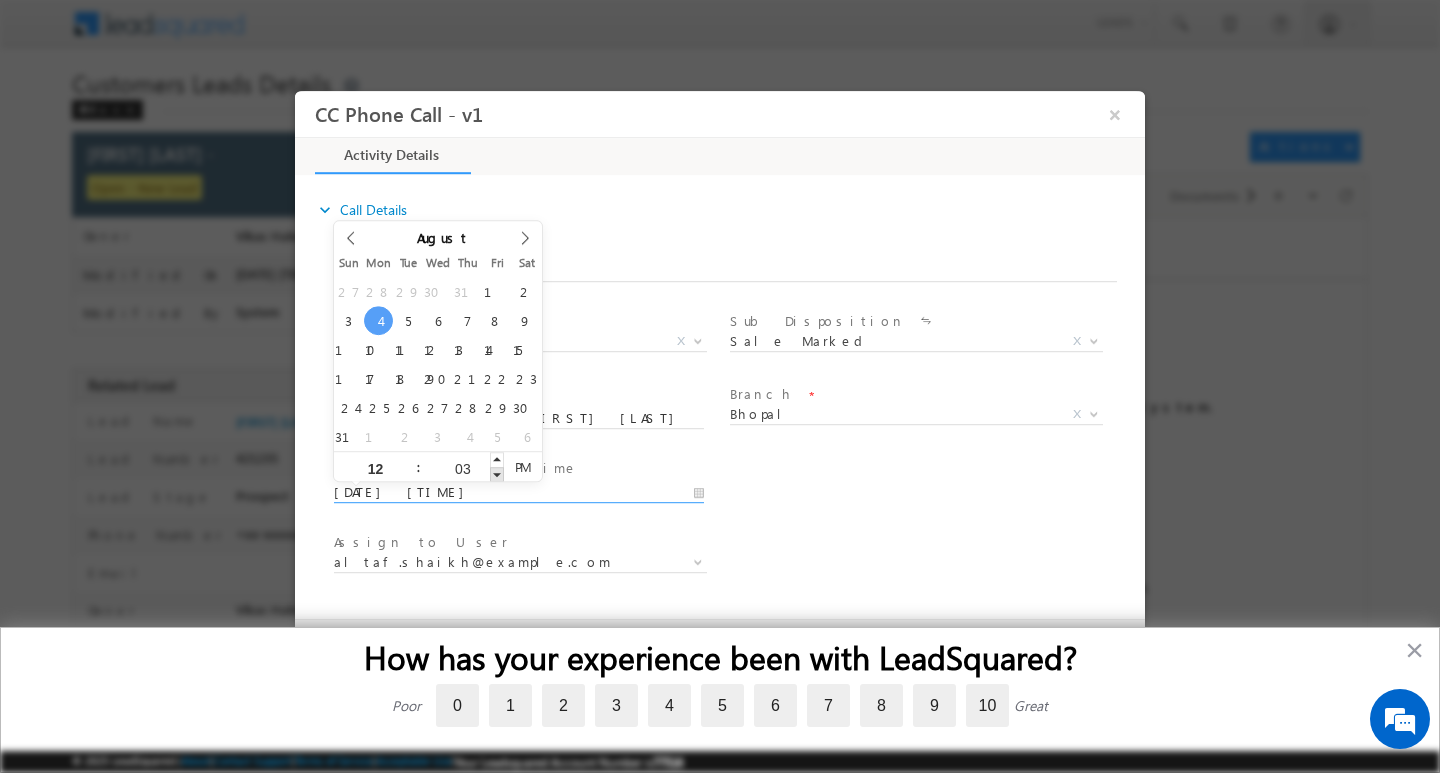 type on "08/04/2025 12:02 PM" 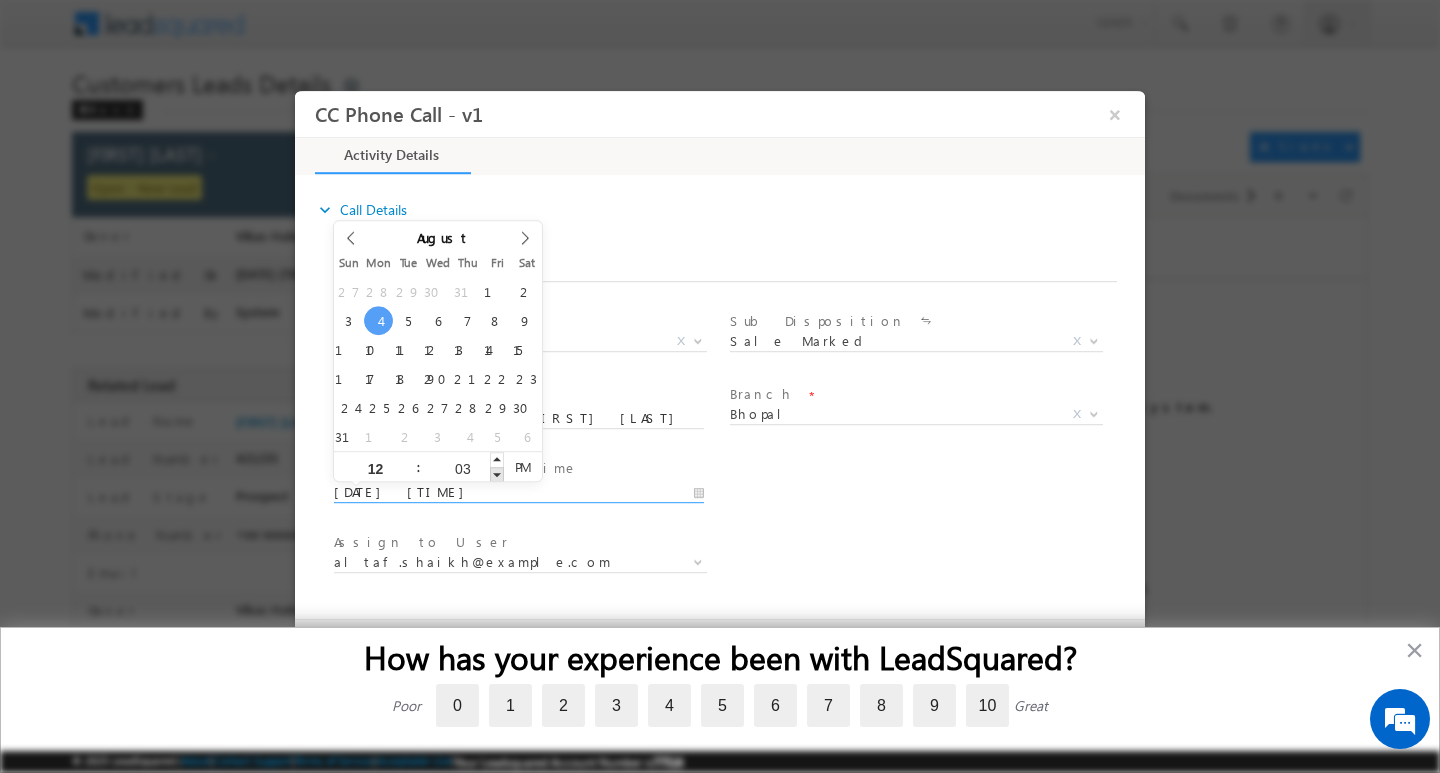 type on "02" 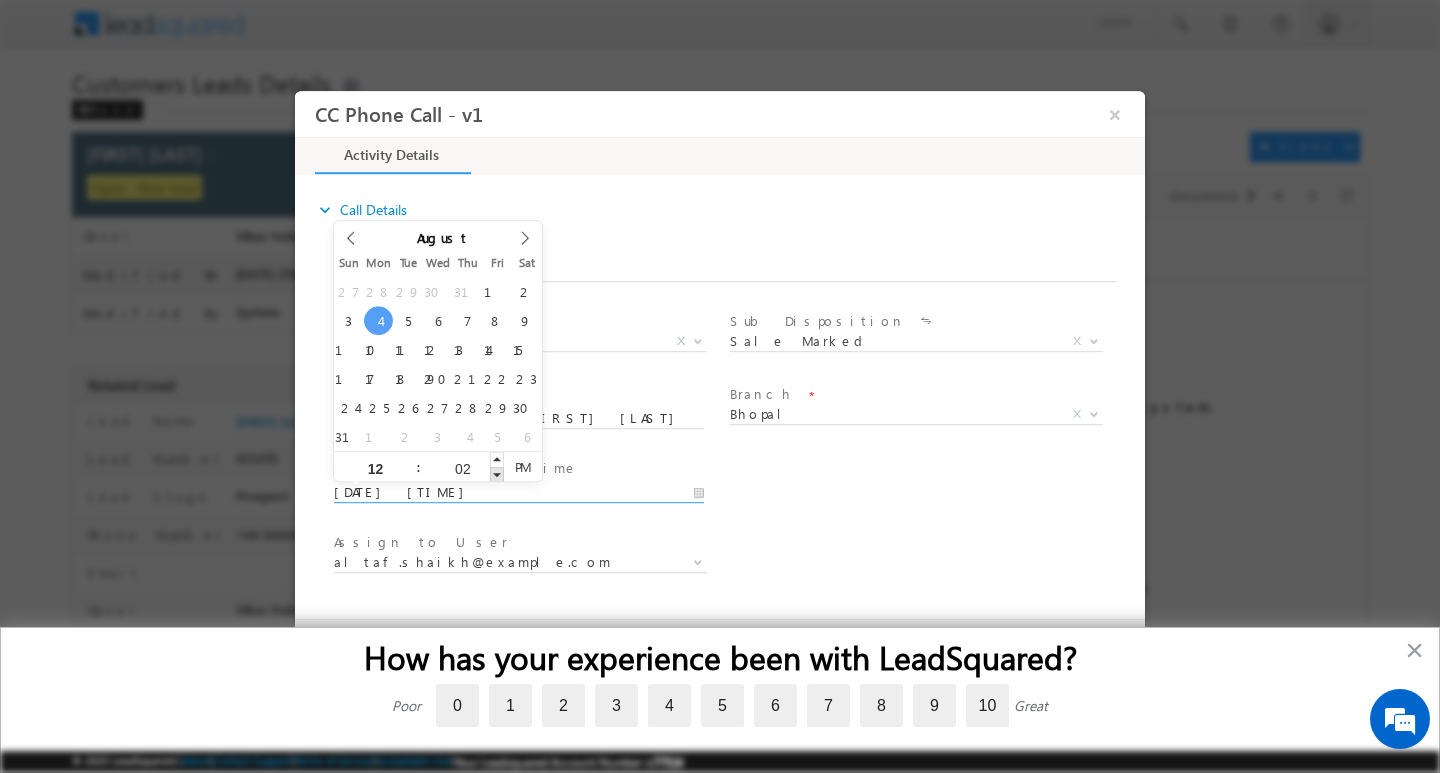 click at bounding box center (497, 473) 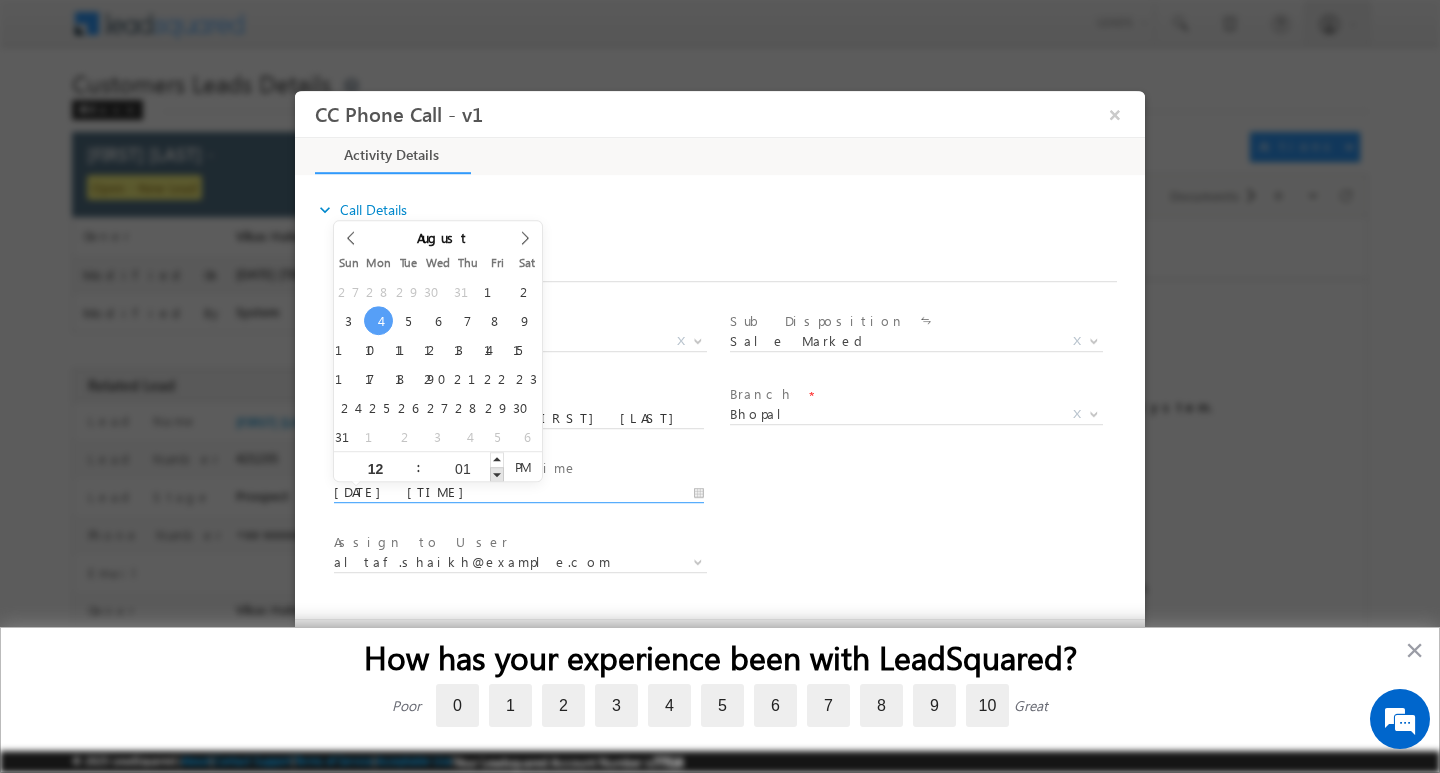 click at bounding box center (497, 473) 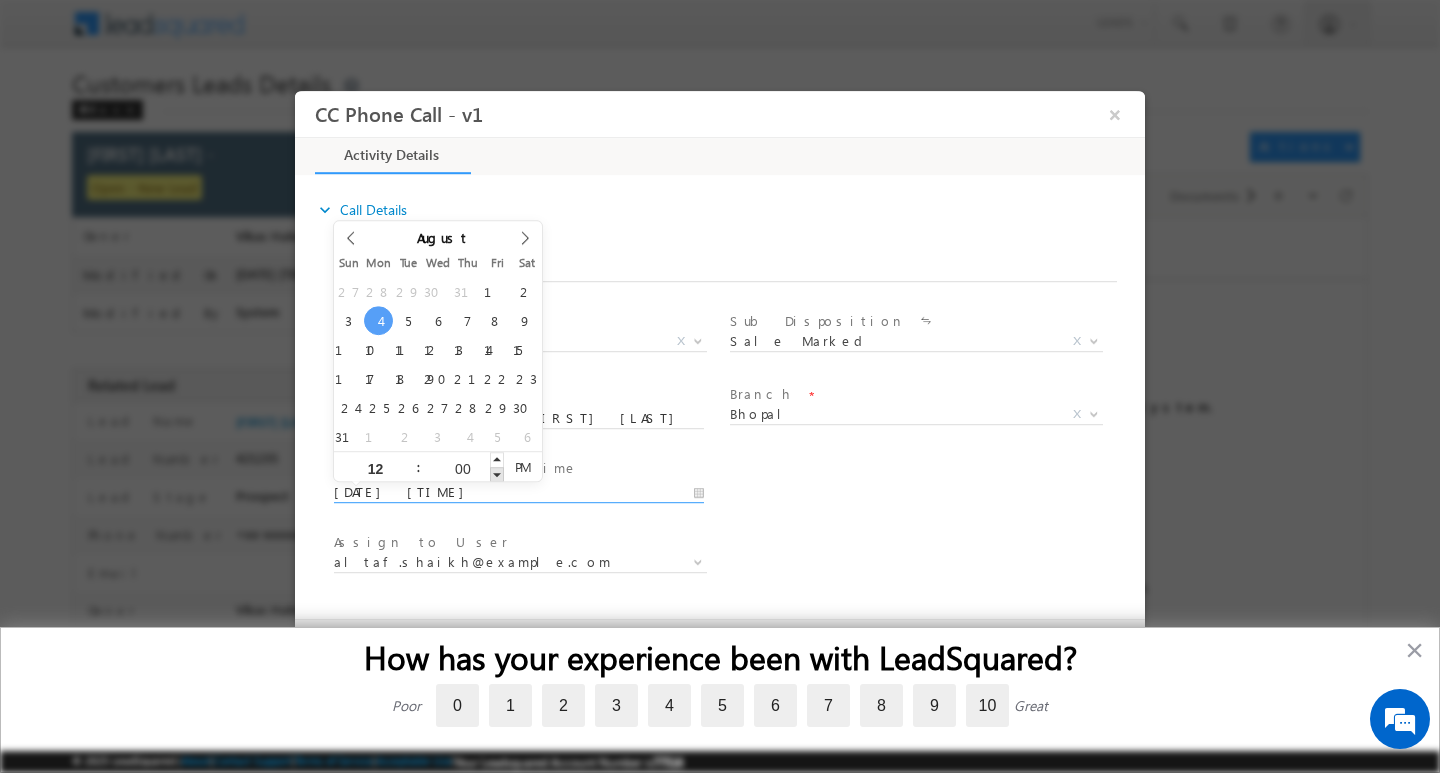 click at bounding box center [497, 473] 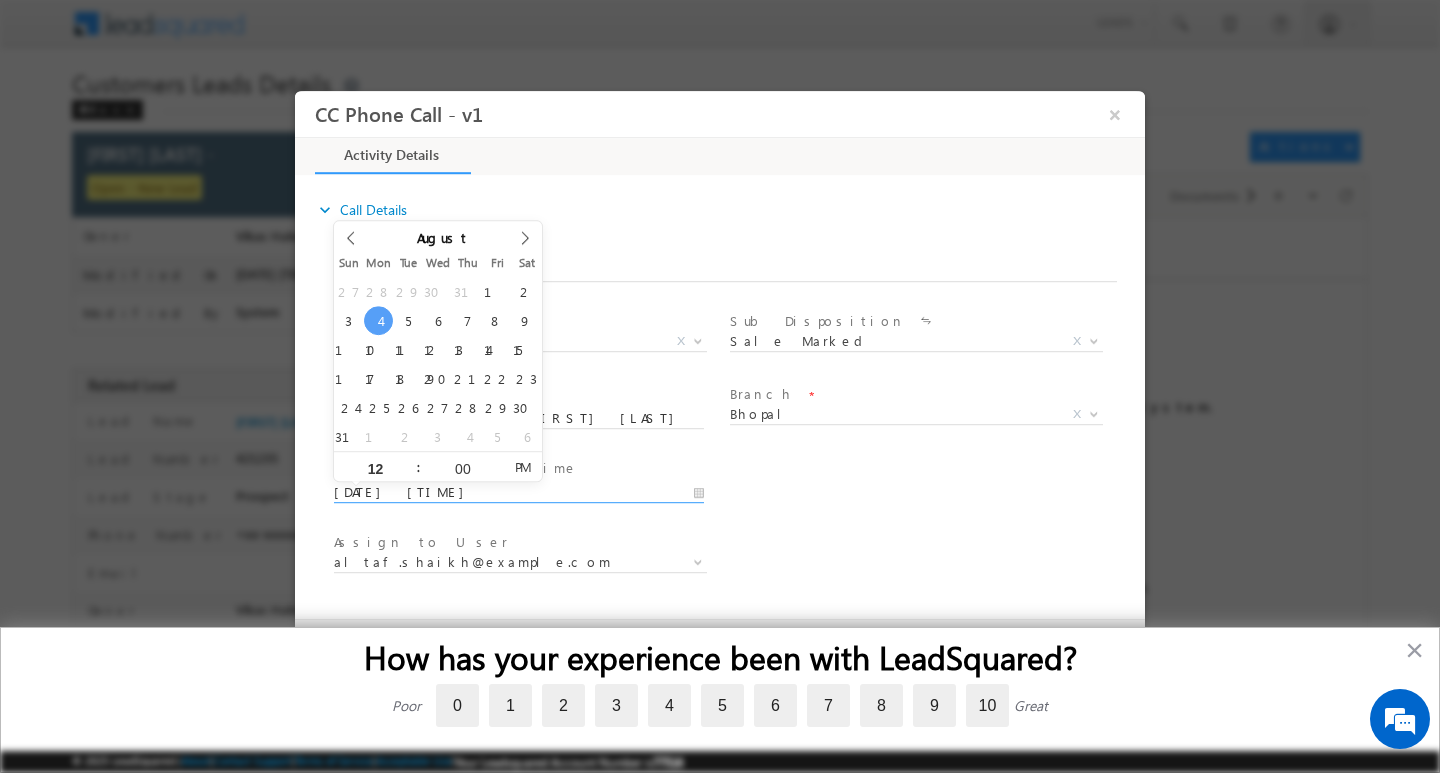 click on "Assign to User
*
altaf.shaikh@sgrlimited.in arpit.tirkey@sgrlimited.in govind.singh@sgrlimited.in narendra.rajput@sgrlimited.in pradeep.sahu@sgrlimited.in pradeep.shrivastava@sgrlimited.in shakir.k@sgrlimited.in shivprasad.gurjar@sgrlimited.in shubham.reja@sgrlimited.in shubham.sahu@sgrlimited.in sourabh.vishwakarma@sgrlimited.in vaibhav.rajput@sgrlimited.in vijay.kumar@sgrlimited.in yogesh.kushwaha@sgrlimited.in altaf.shaikh@sgrlimited.in" at bounding box center (737, 564) 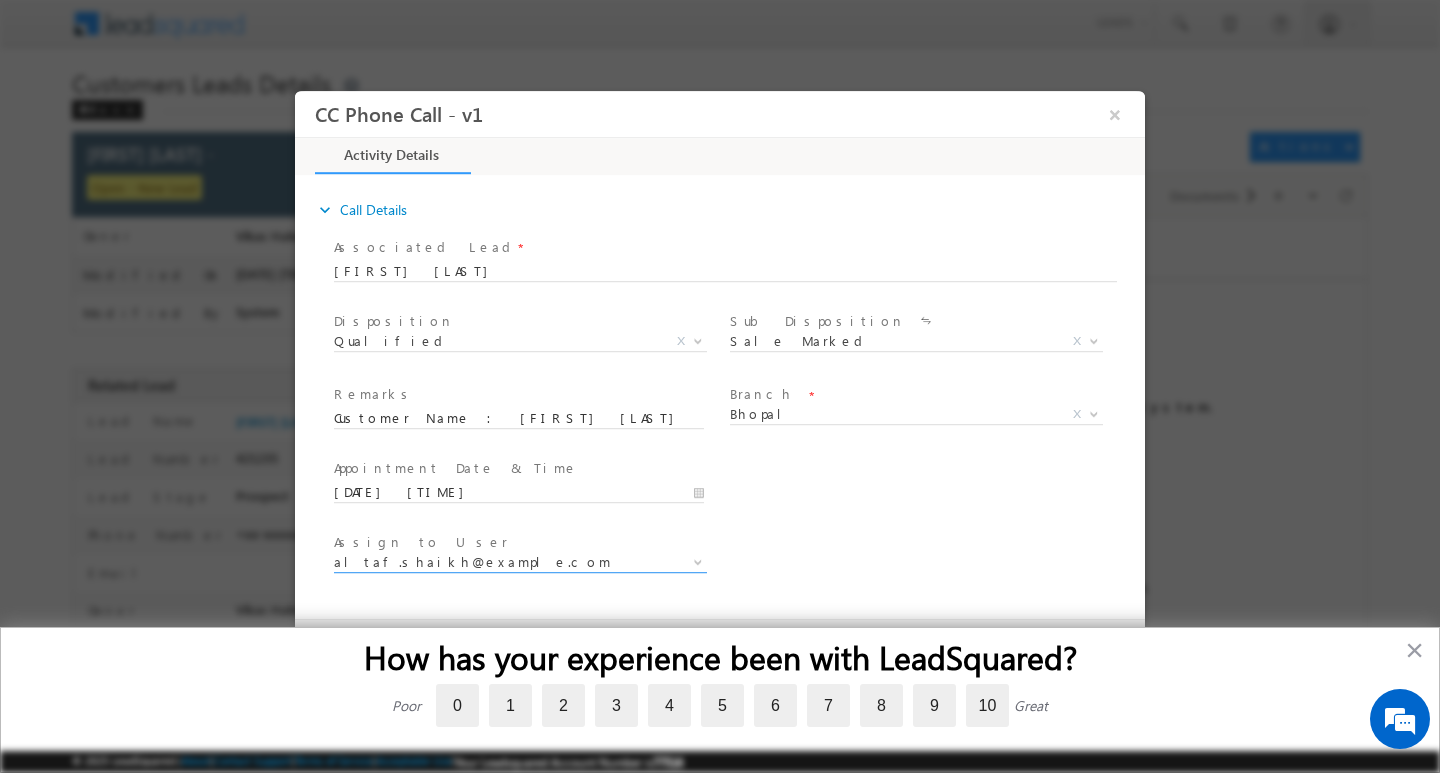 click at bounding box center (696, 561) 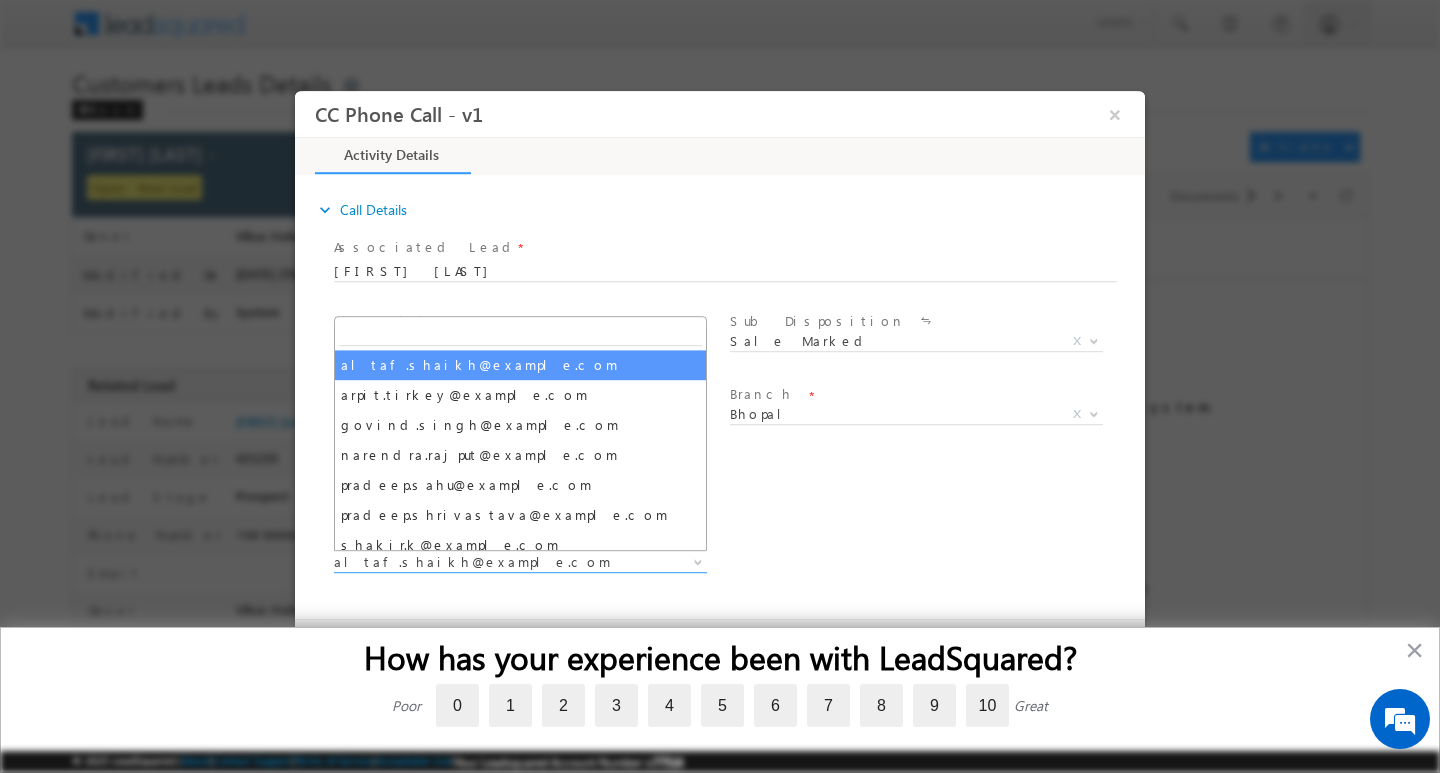click at bounding box center [520, 332] 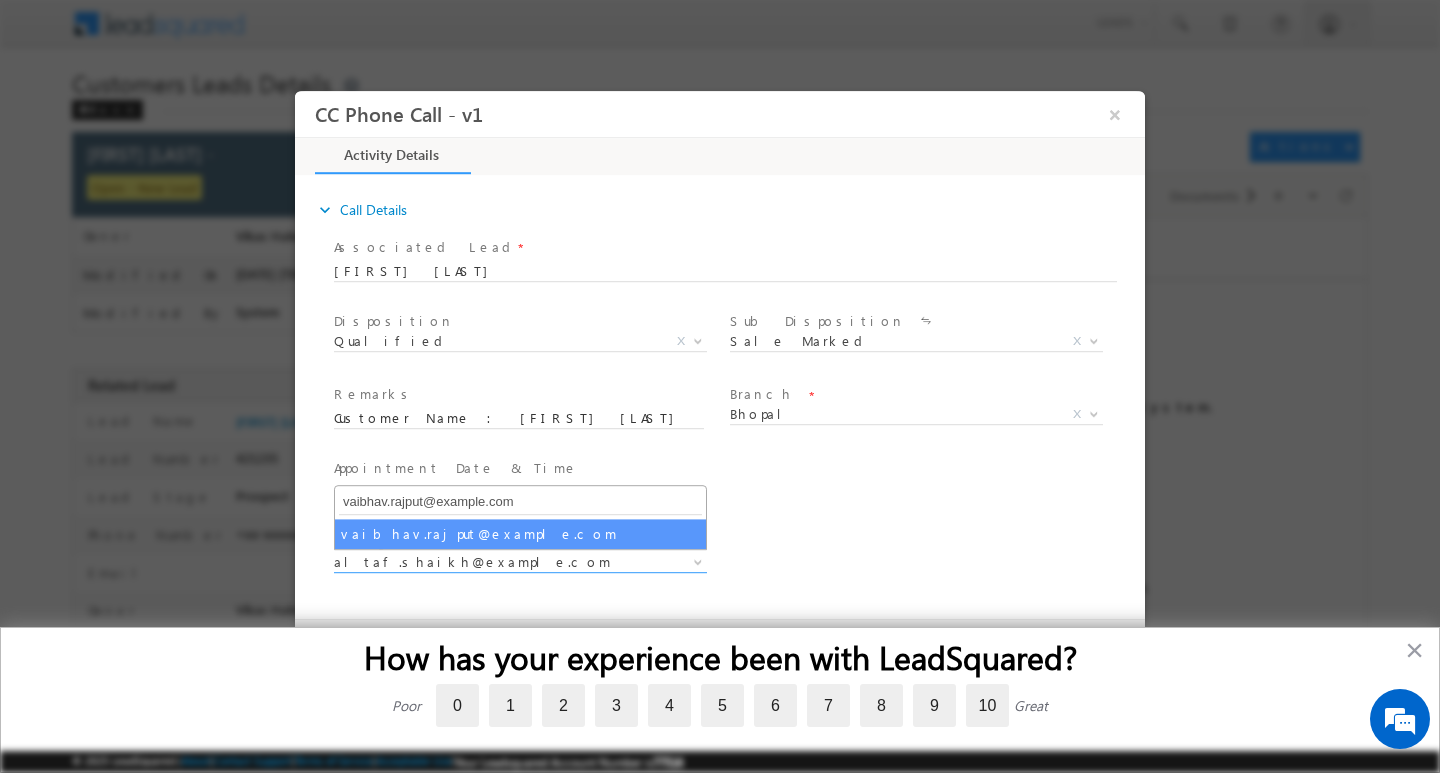 type on "vaibhav.rajput@sgrlimited.in" 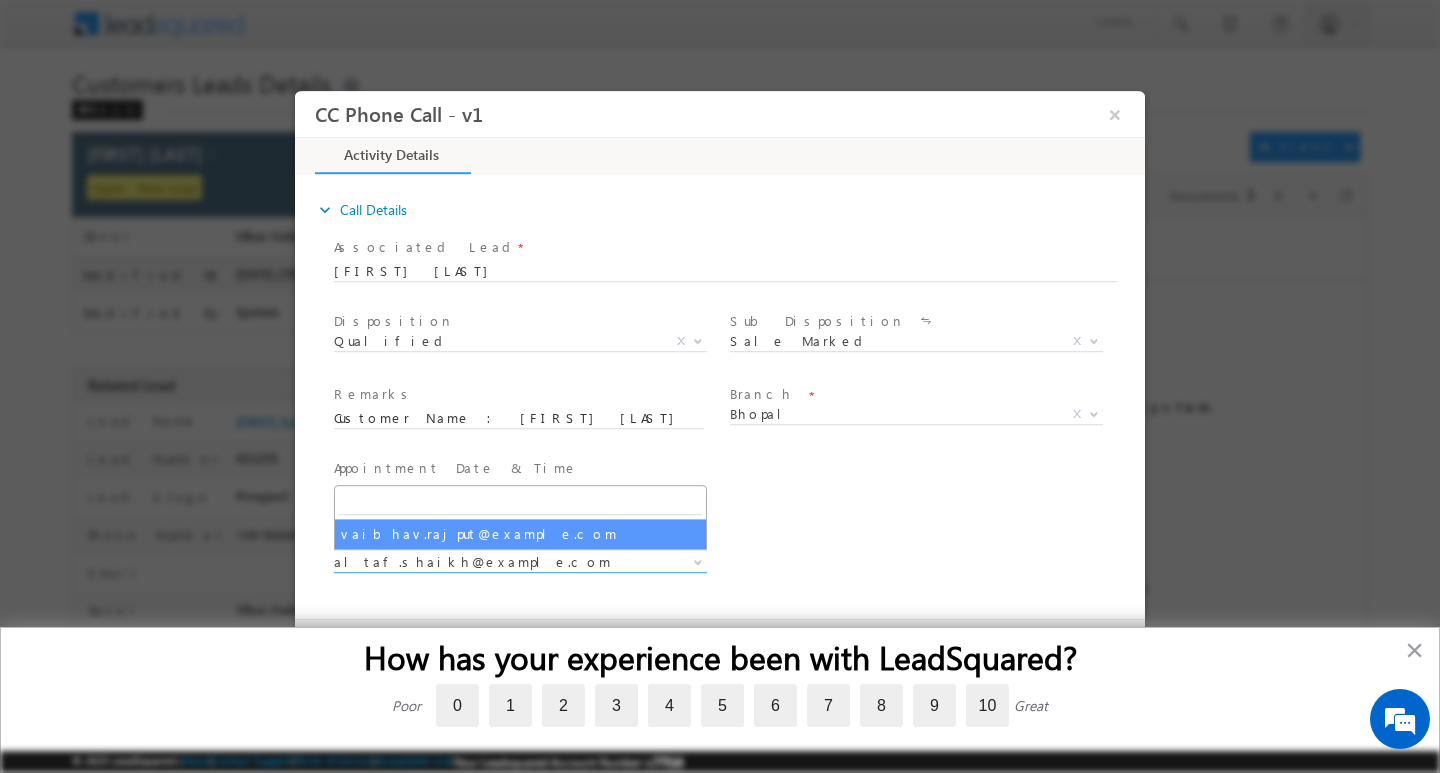 click on "Assign to User
*" at bounding box center (518, 542) 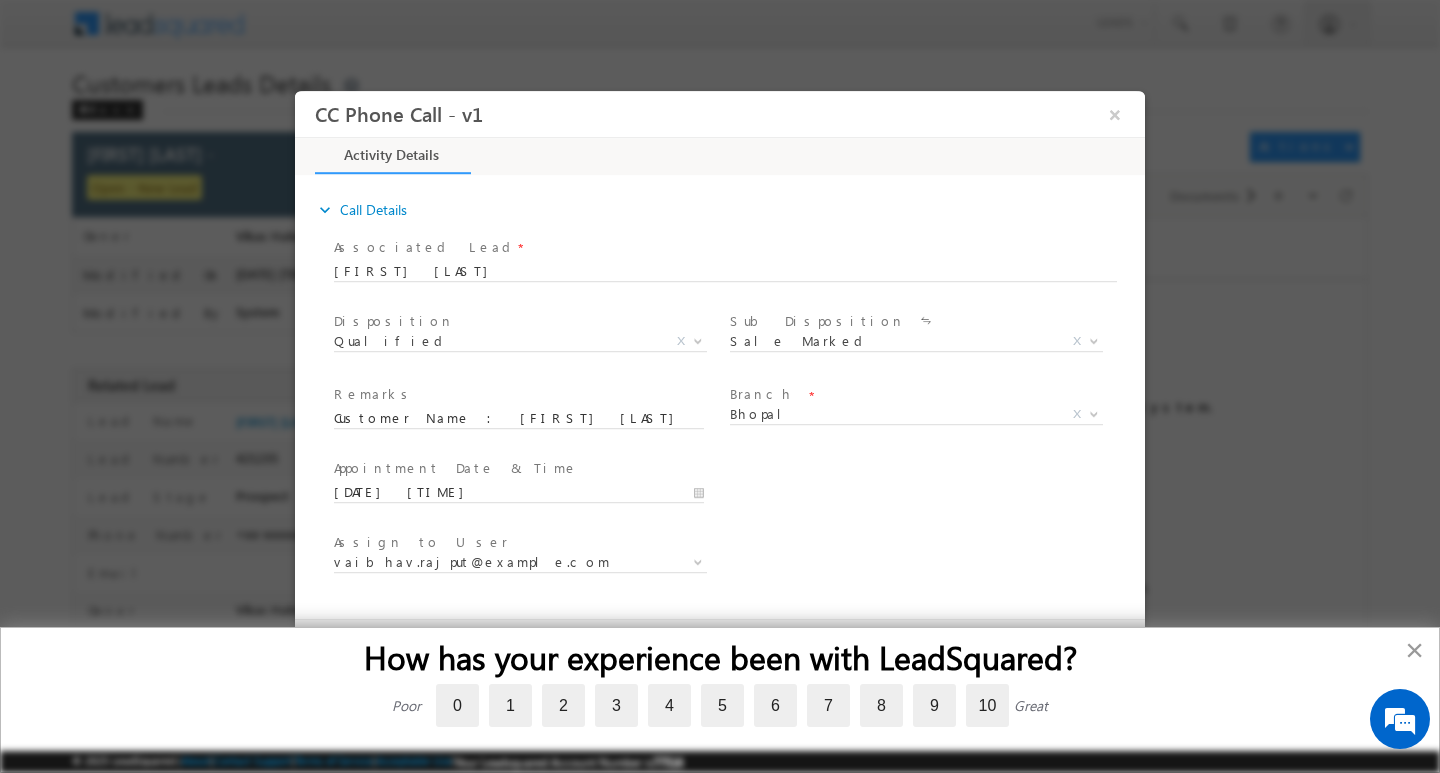 click on "×" at bounding box center [1414, 650] 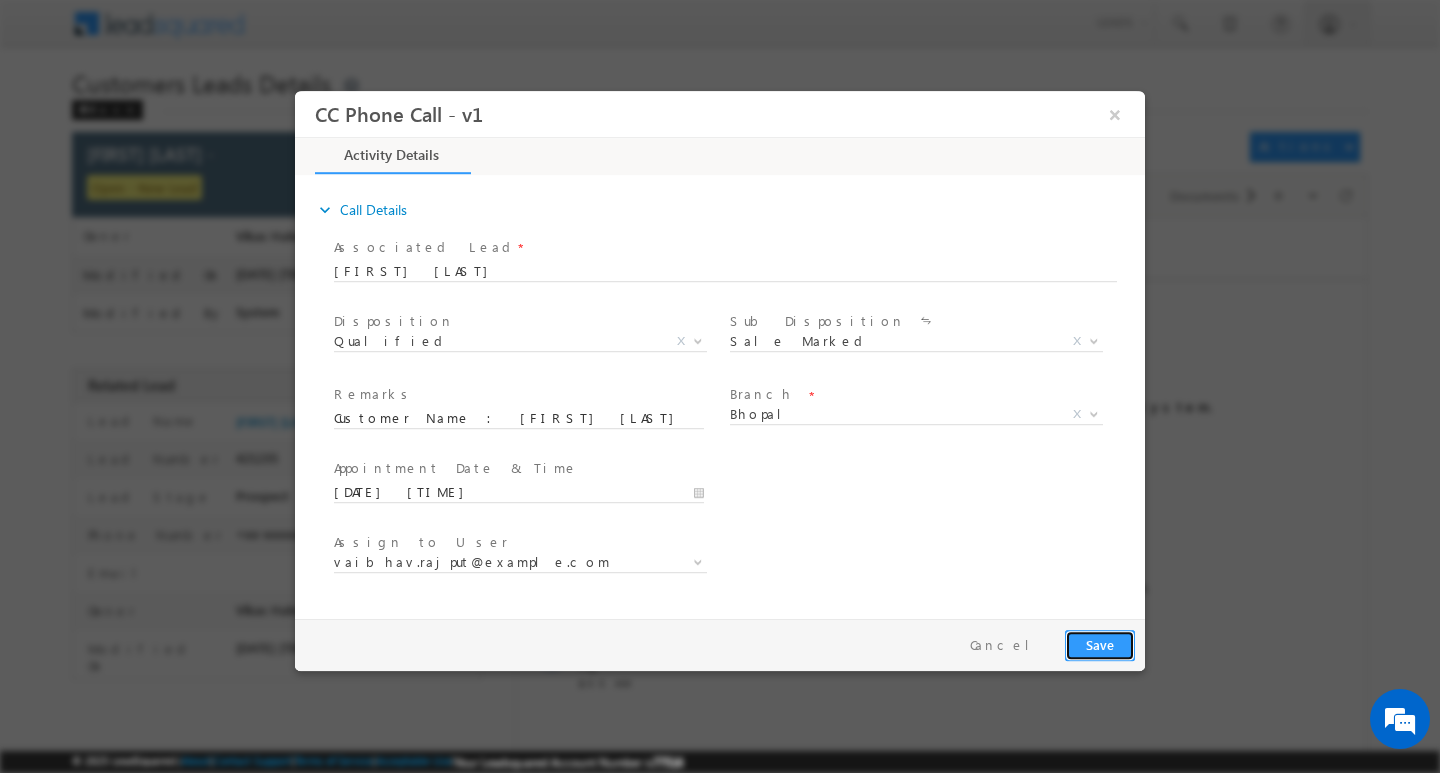click on "Save" at bounding box center [1100, 644] 